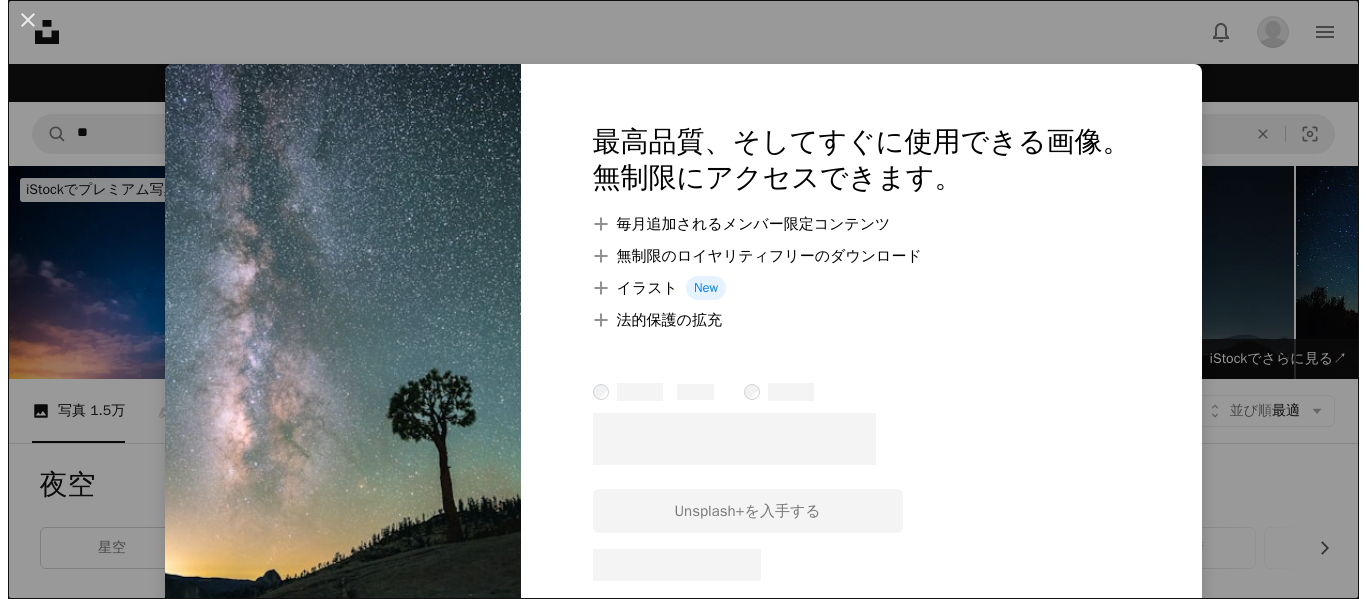scroll, scrollTop: 1900, scrollLeft: 0, axis: vertical 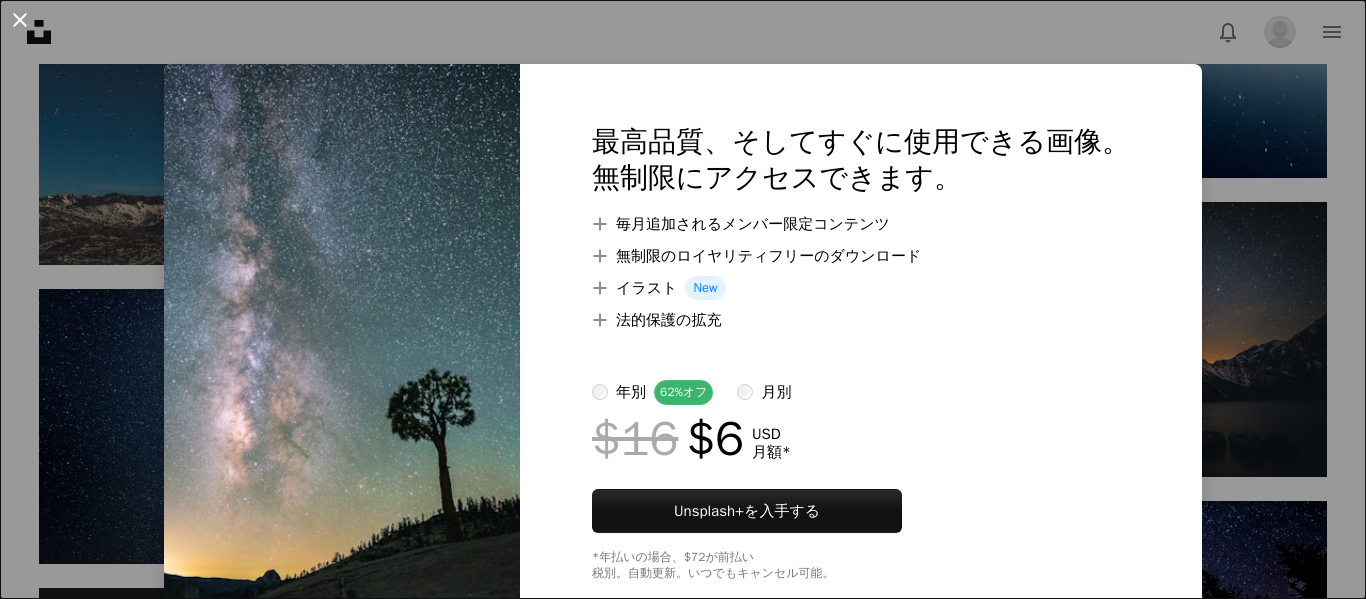 click on "An X shape" at bounding box center [20, 20] 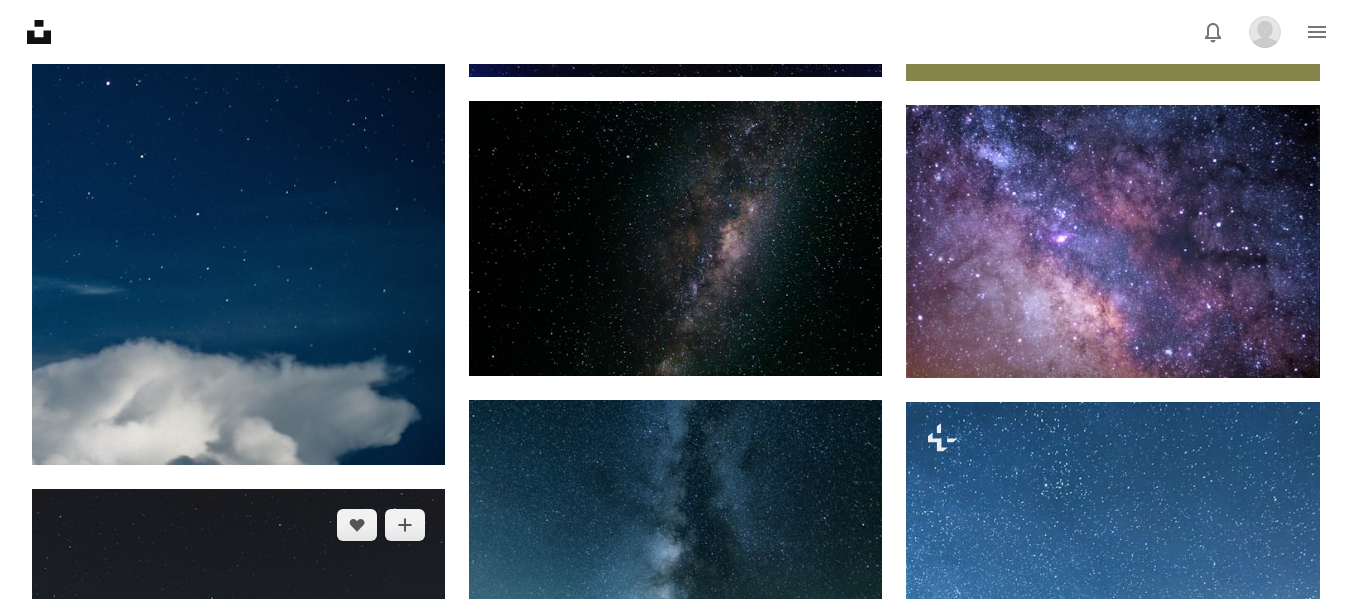 scroll, scrollTop: 1000, scrollLeft: 0, axis: vertical 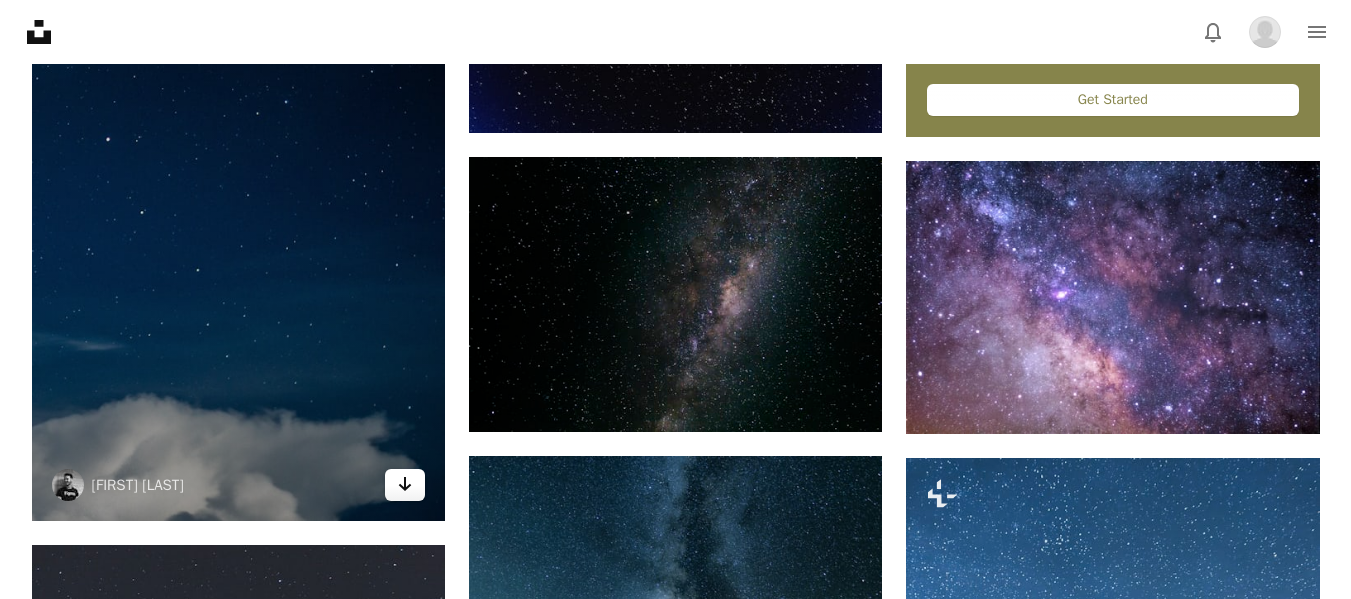 click 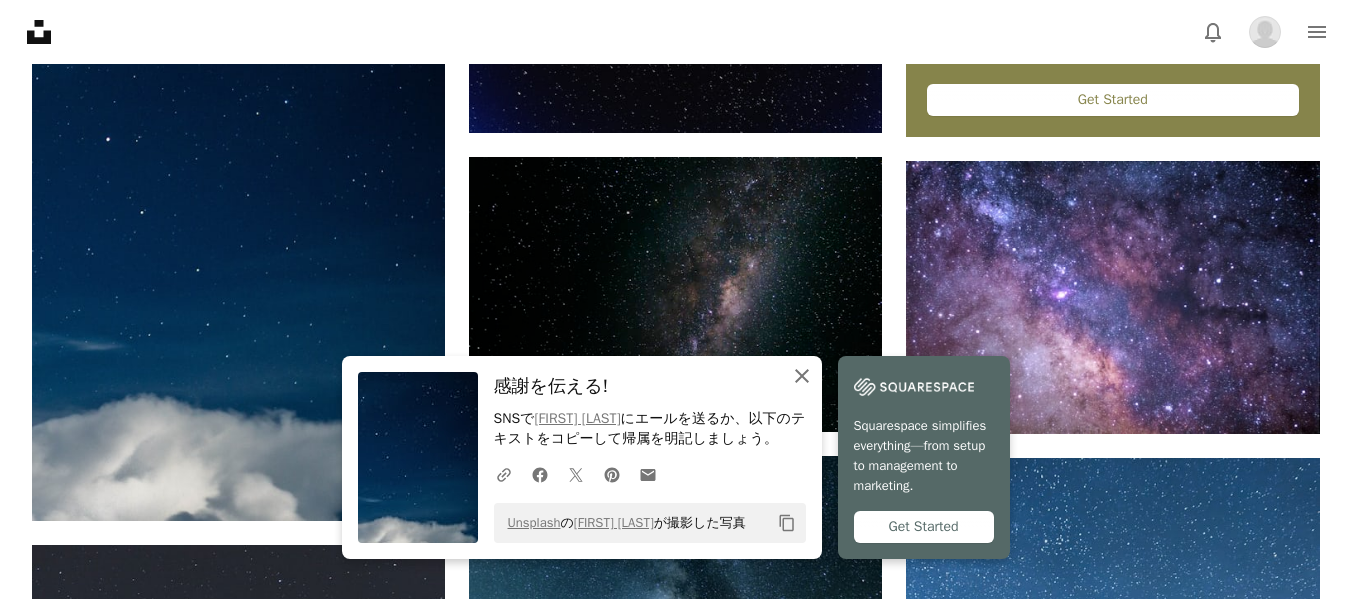 click on "An X shape" 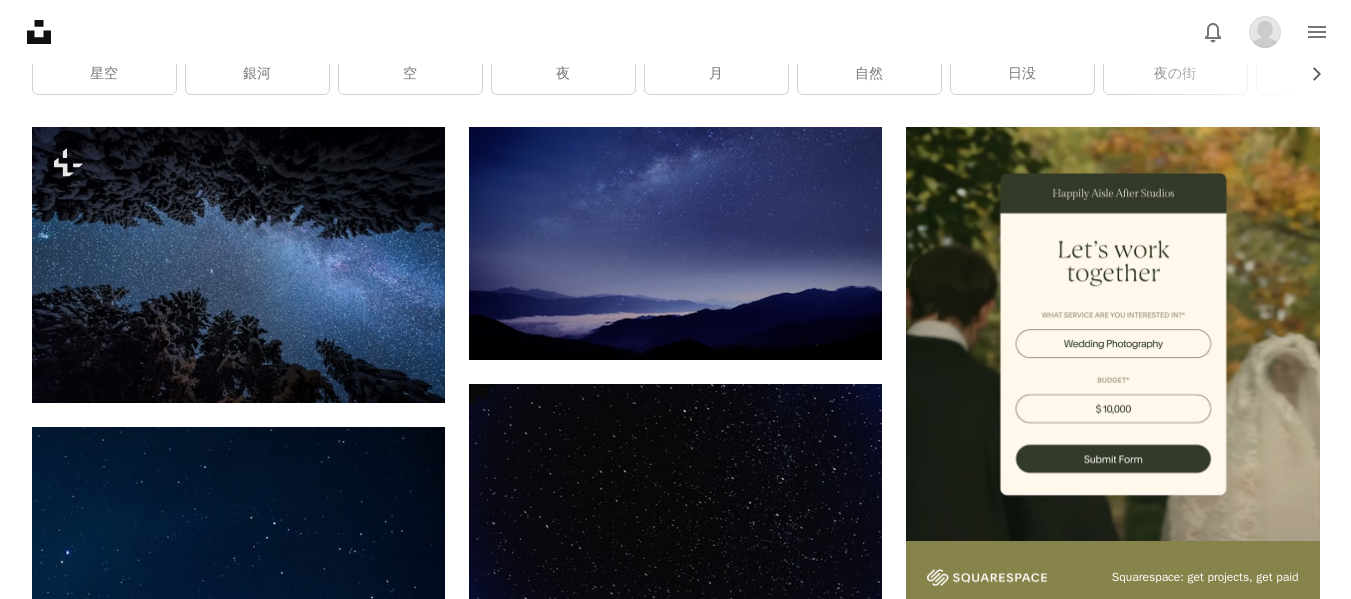 scroll, scrollTop: 500, scrollLeft: 0, axis: vertical 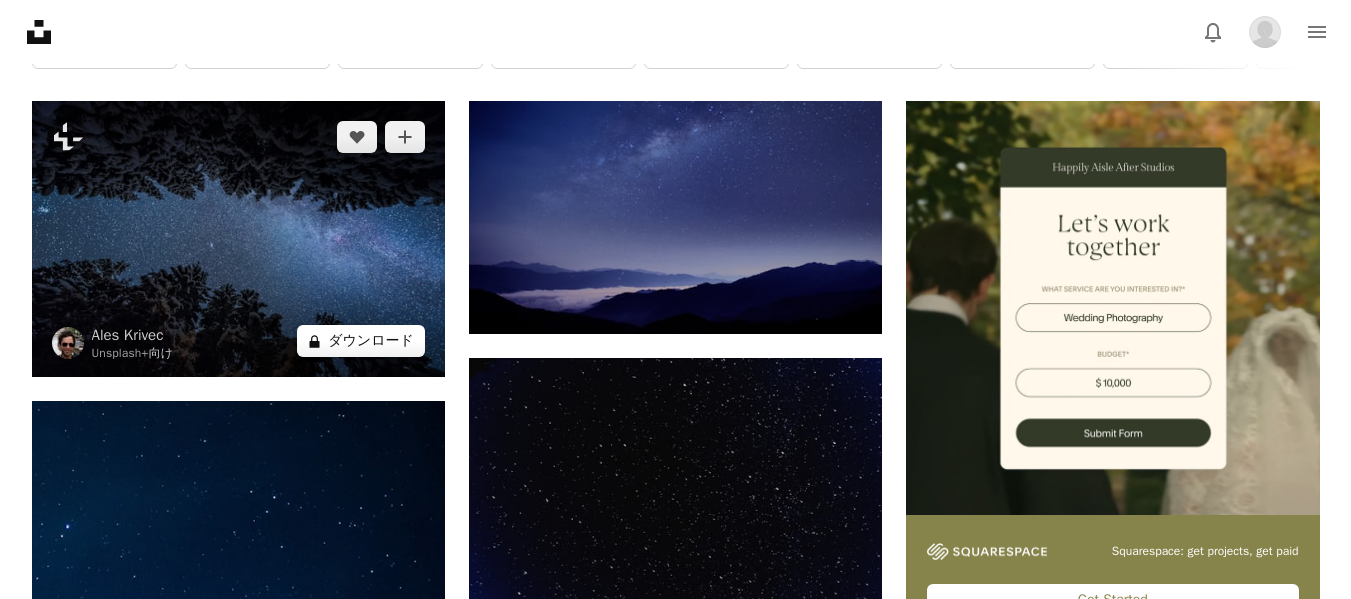 click on "A lock ダウンロード" at bounding box center (361, 341) 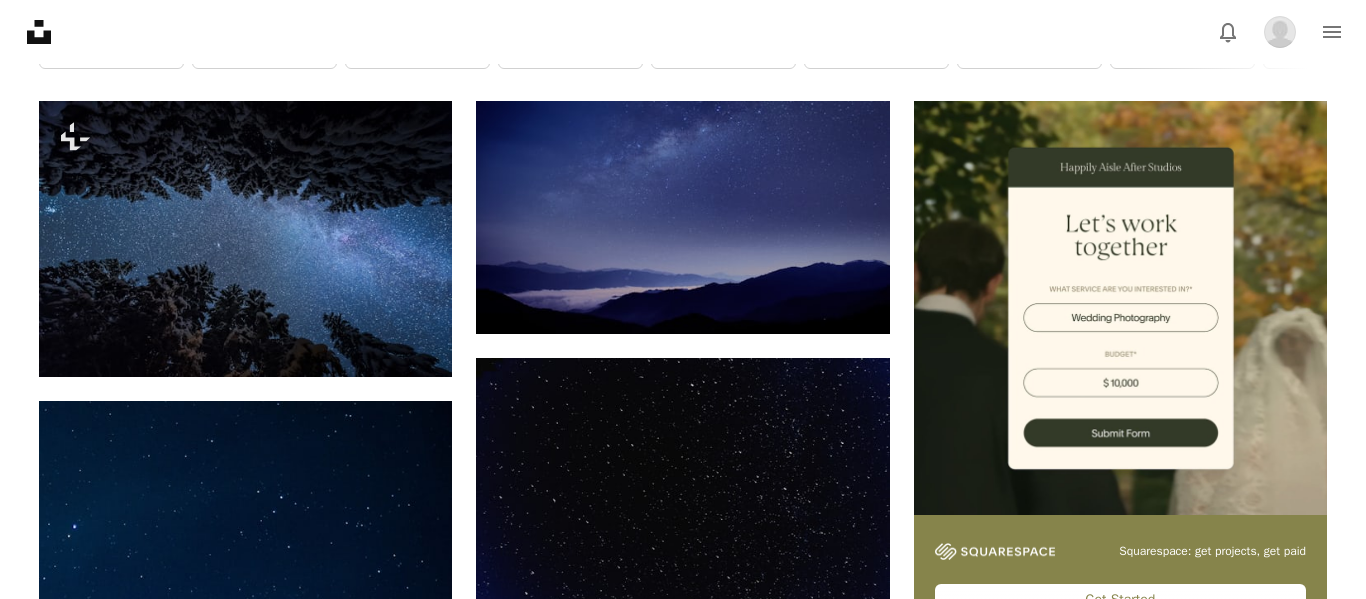 click on "An X shape" at bounding box center (20, 20) 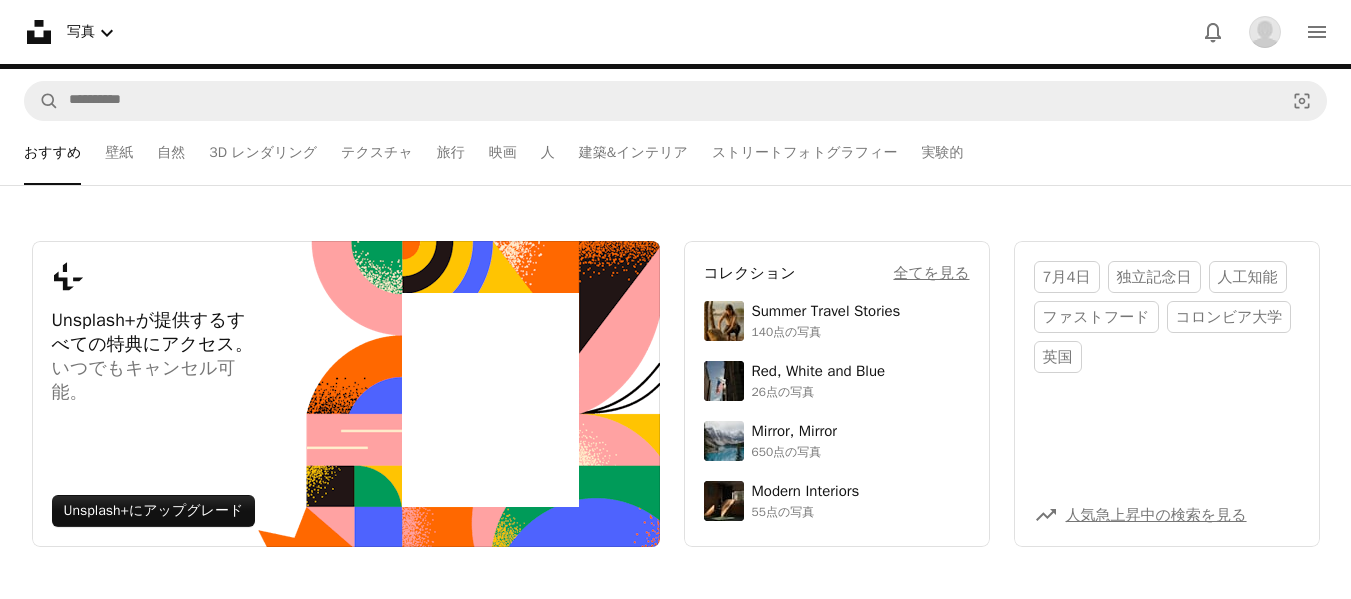scroll, scrollTop: 0, scrollLeft: 0, axis: both 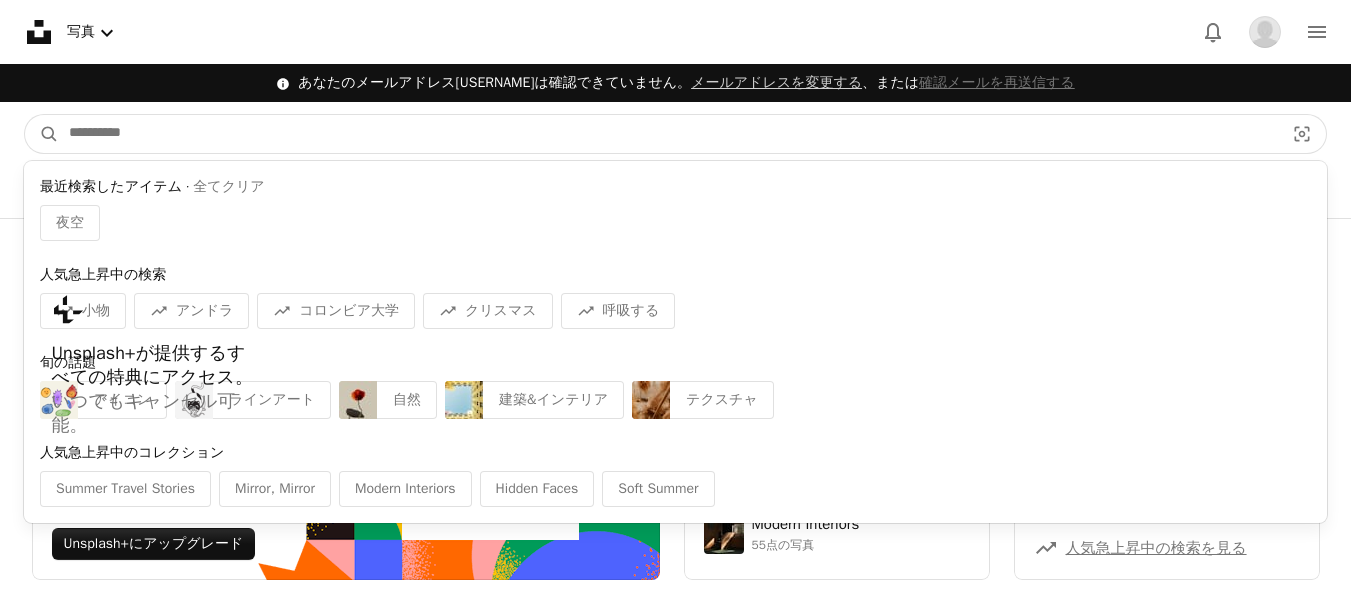 click at bounding box center (668, 134) 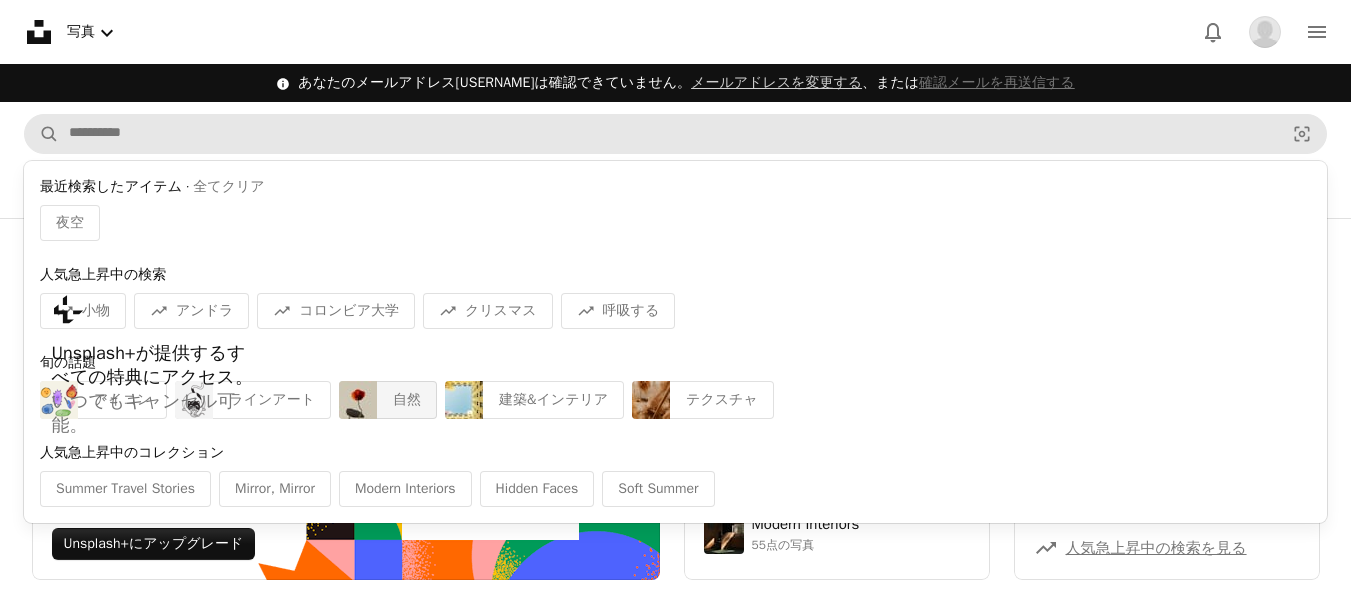 click at bounding box center (358, 400) 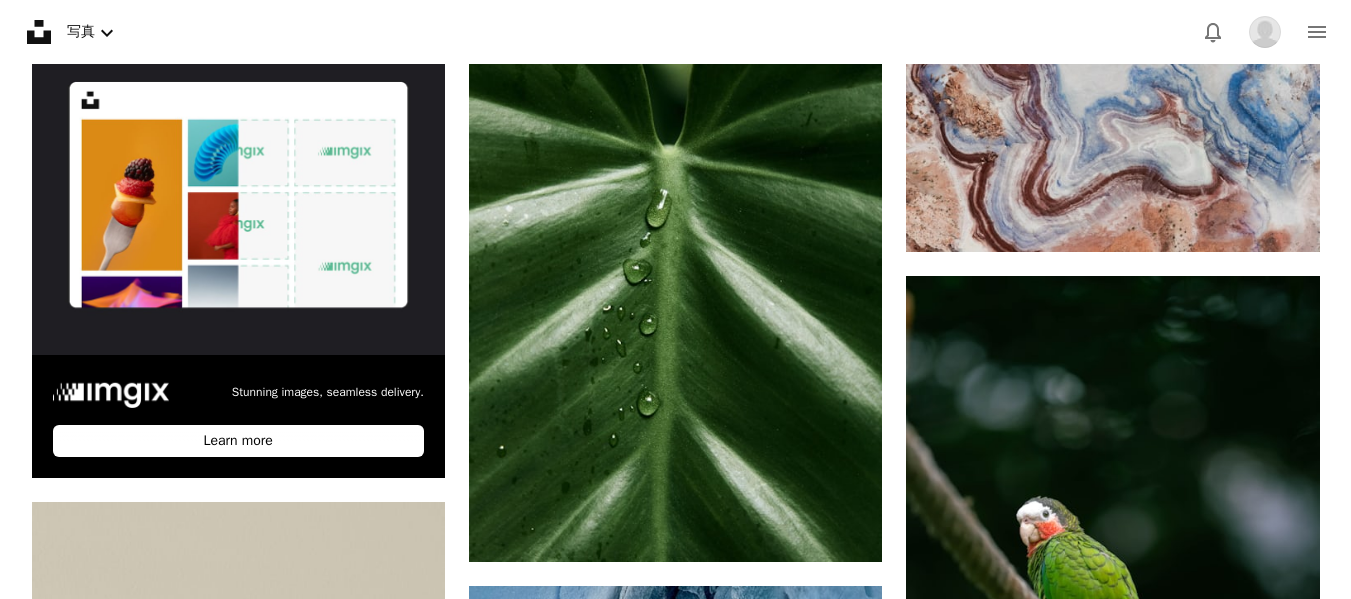 scroll, scrollTop: 700, scrollLeft: 0, axis: vertical 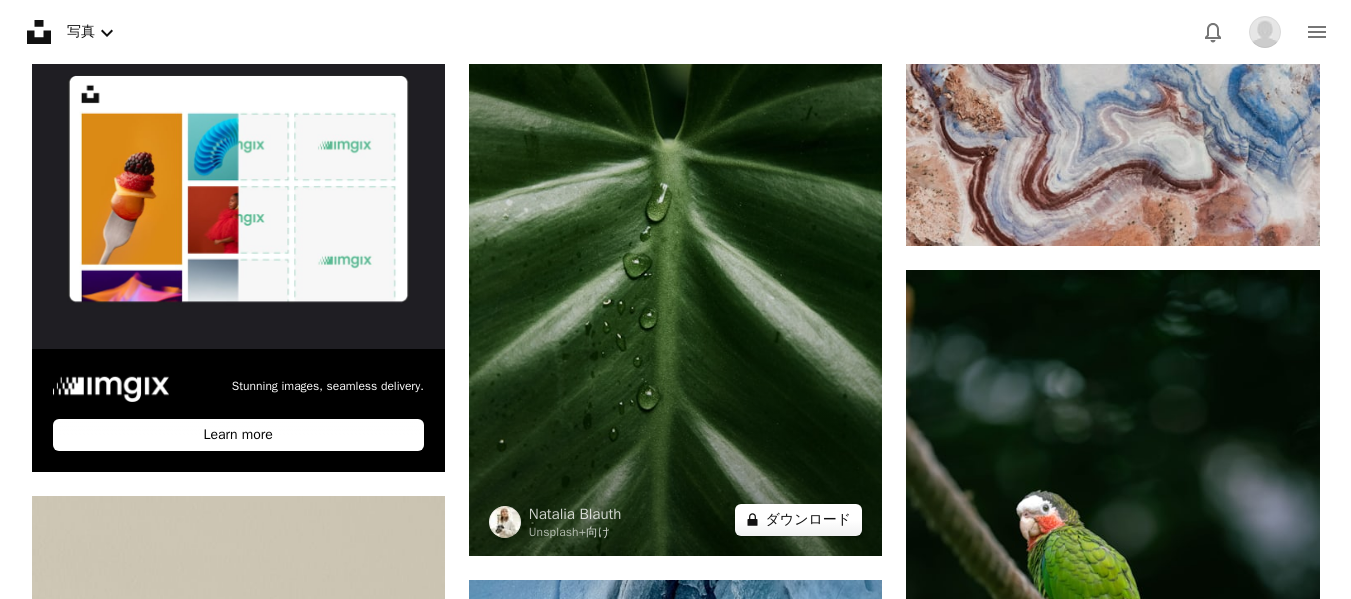 click on "A lock ダウンロード" at bounding box center [799, 520] 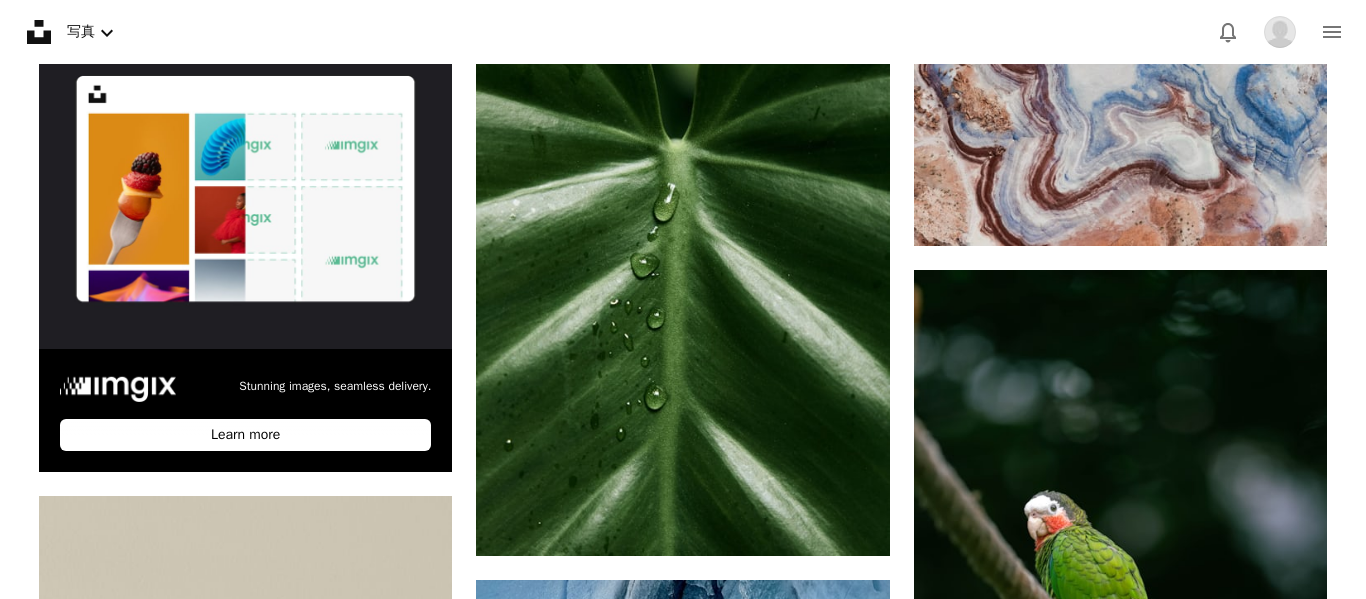 click on "An X shape 最高品質、そしてすぐに使用できる画像。 無制限にアクセスできます。 A plus sign 毎月追加されるメンバー限定コンテンツ A plus sign 無制限のロイヤリティフリーのダウンロード A plus sign イラスト  New A plus sign 法的保護の拡充 年別 62% オフ 月別 $16   $6 USD 月額 * Unsplash+ を入手する *年払いの場合、 $72 が前払い 税別。自動更新。いつでもキャンセル可能。" at bounding box center [683, 4394] 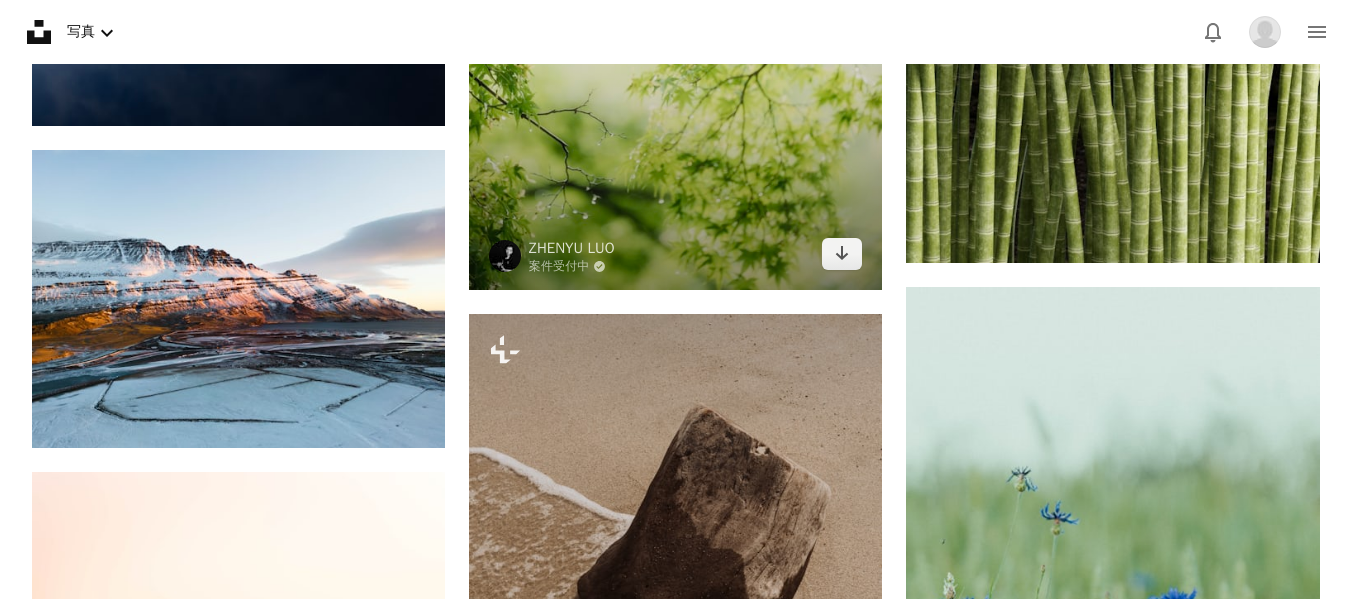 scroll, scrollTop: 2200, scrollLeft: 0, axis: vertical 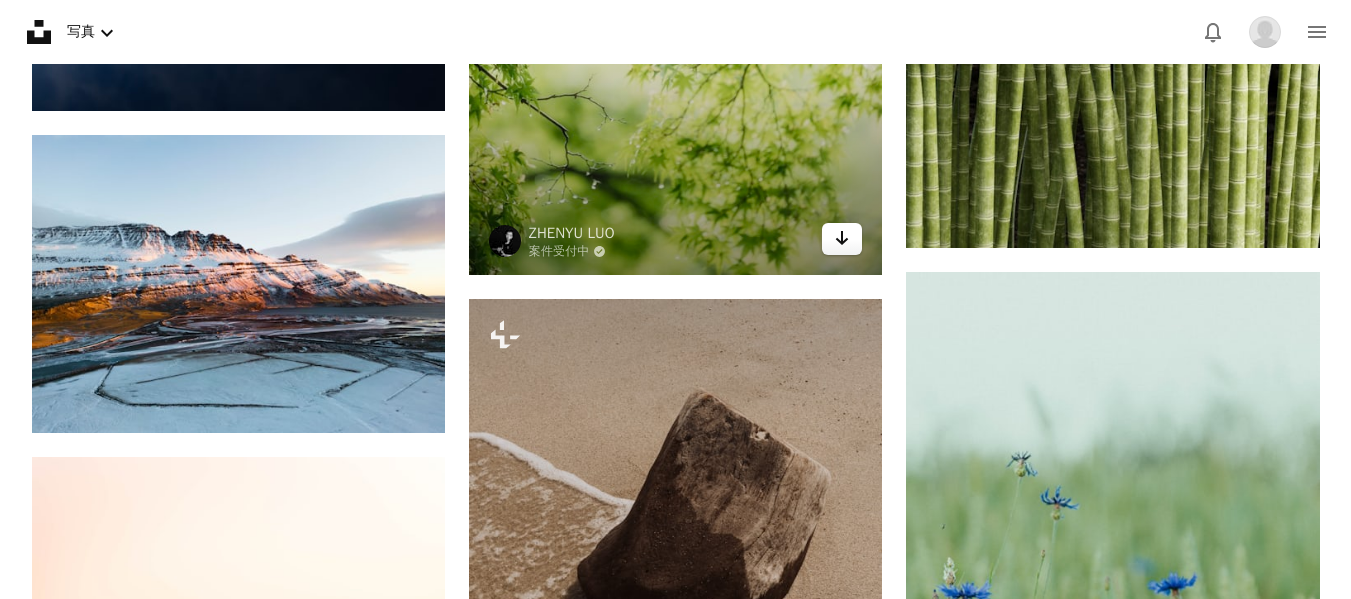click 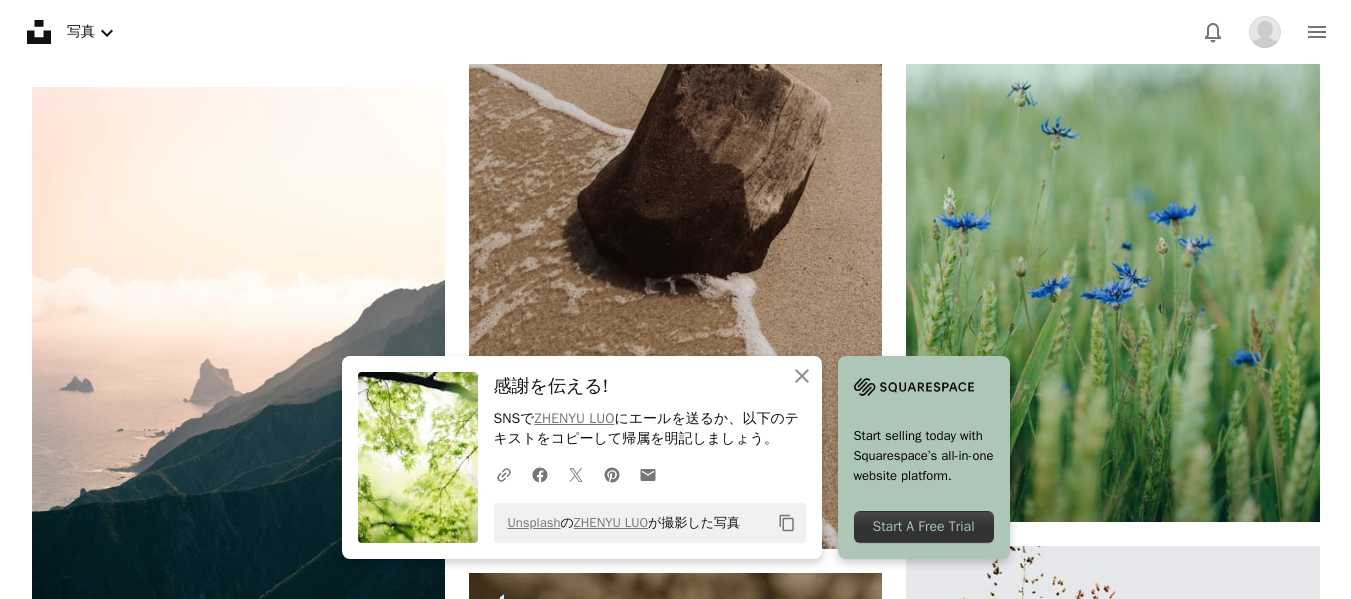 scroll, scrollTop: 2600, scrollLeft: 0, axis: vertical 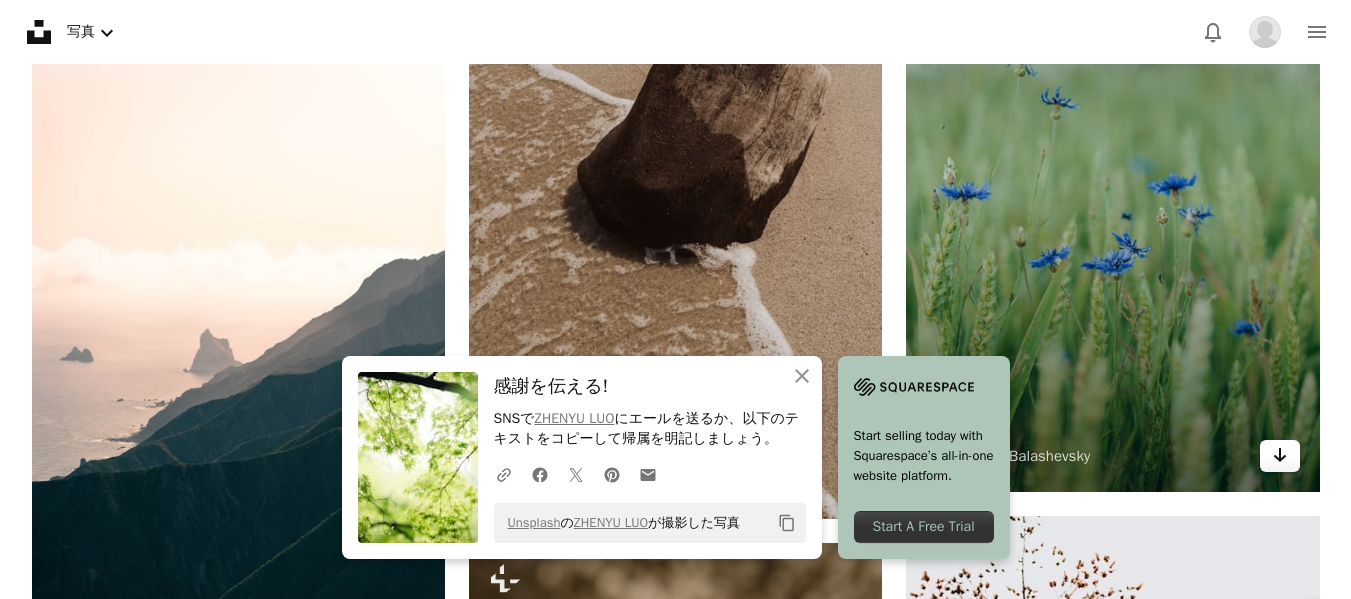 click on "Arrow pointing down" 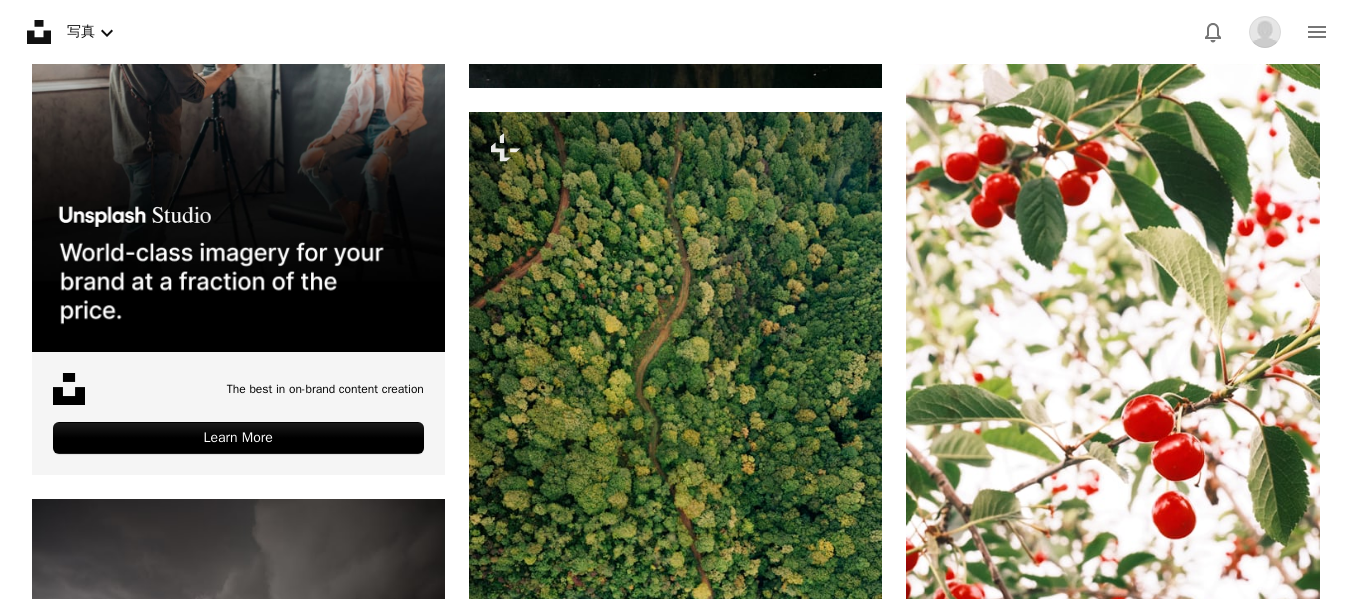 scroll, scrollTop: 5700, scrollLeft: 0, axis: vertical 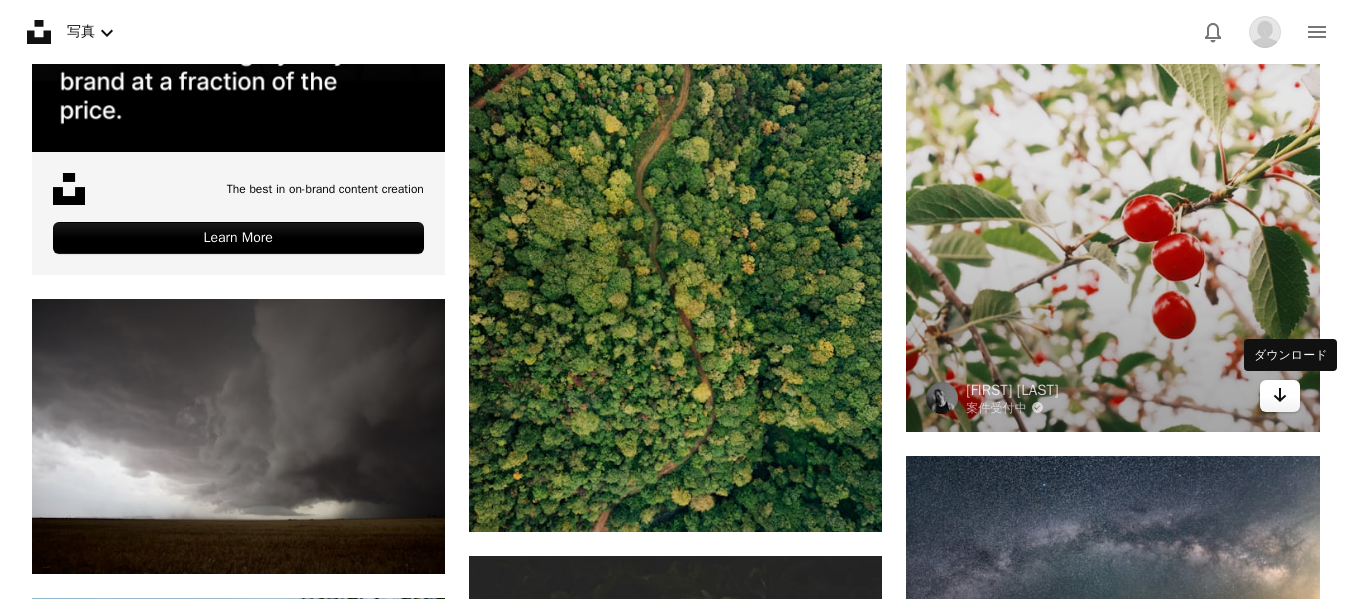 click 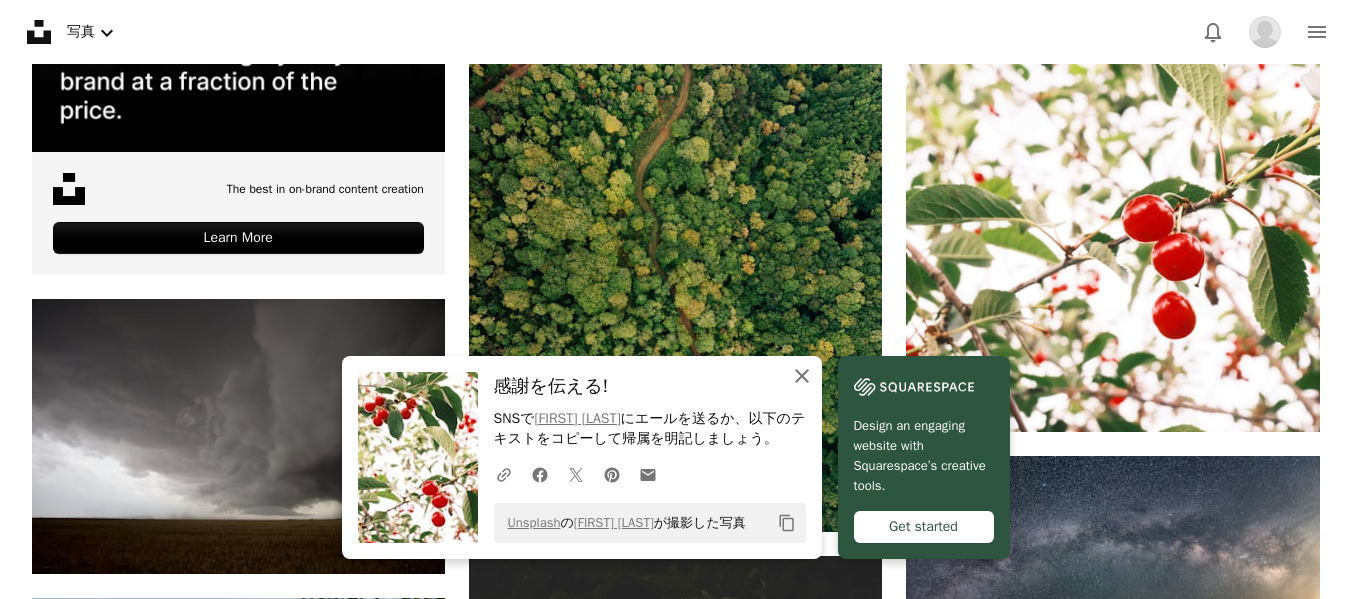 click on "An X shape" 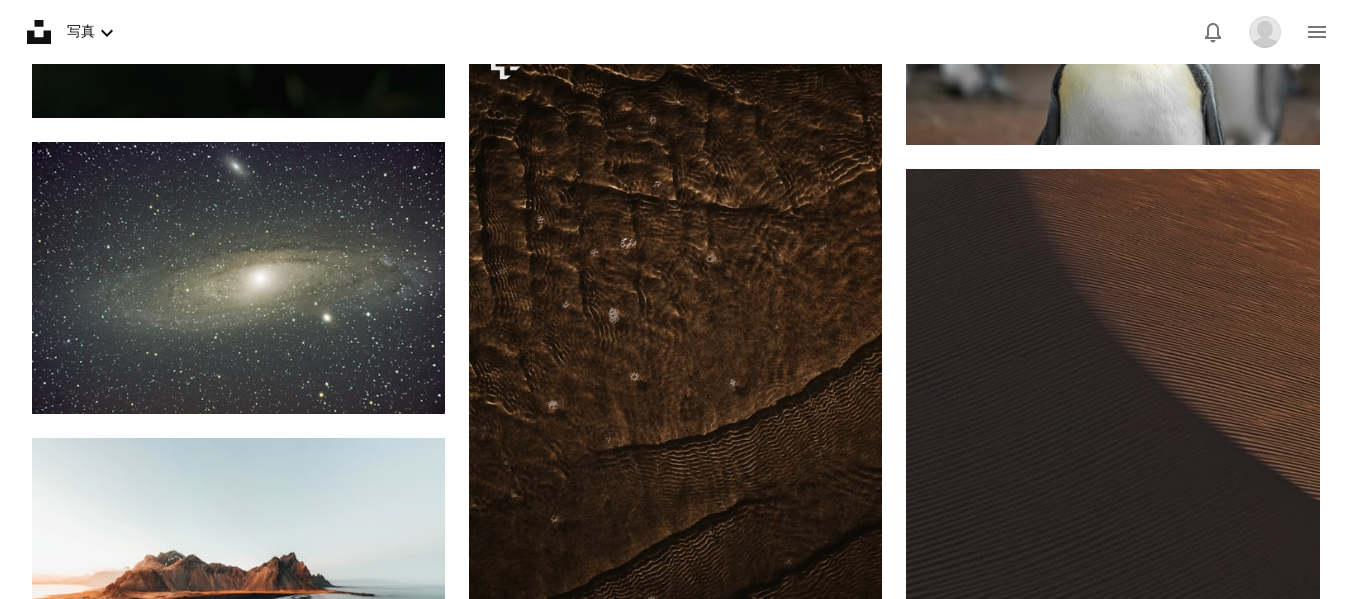 scroll, scrollTop: 7400, scrollLeft: 0, axis: vertical 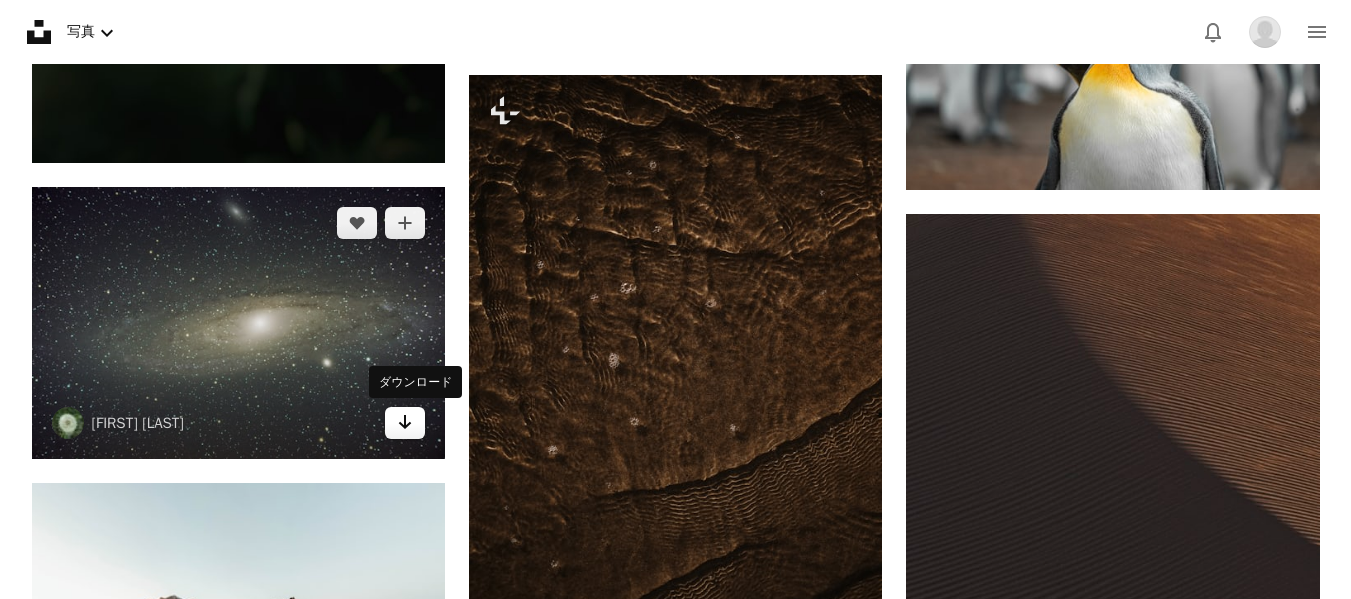 click on "Arrow pointing down" 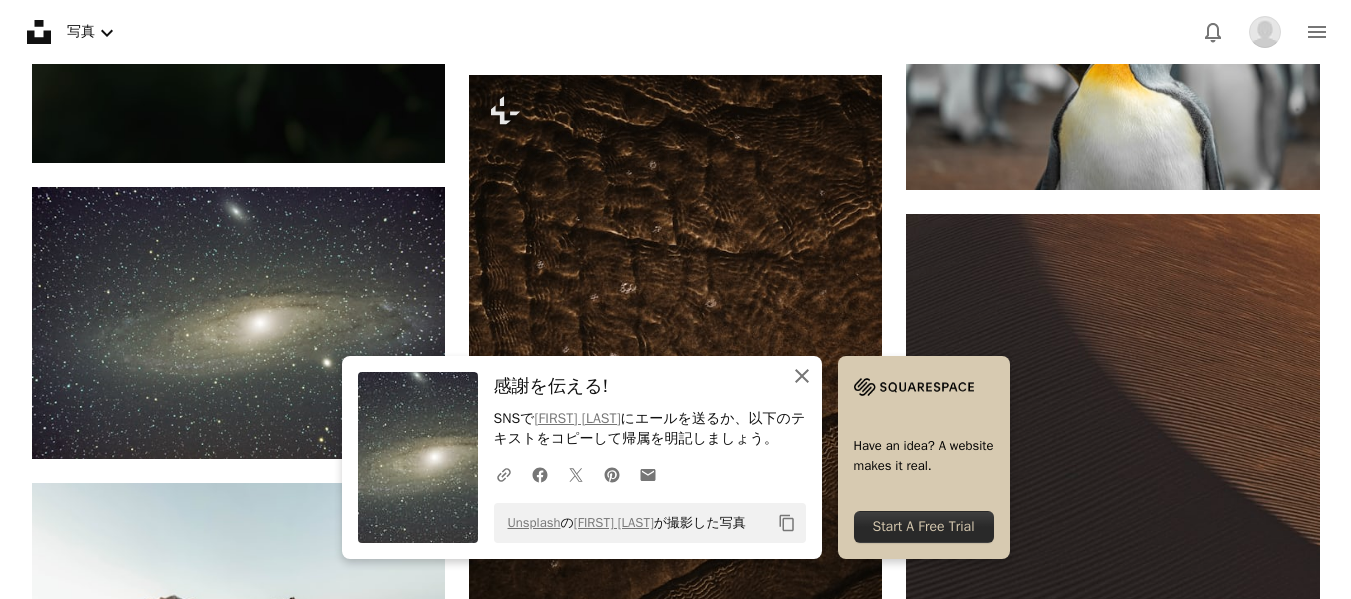 click on "An X shape" 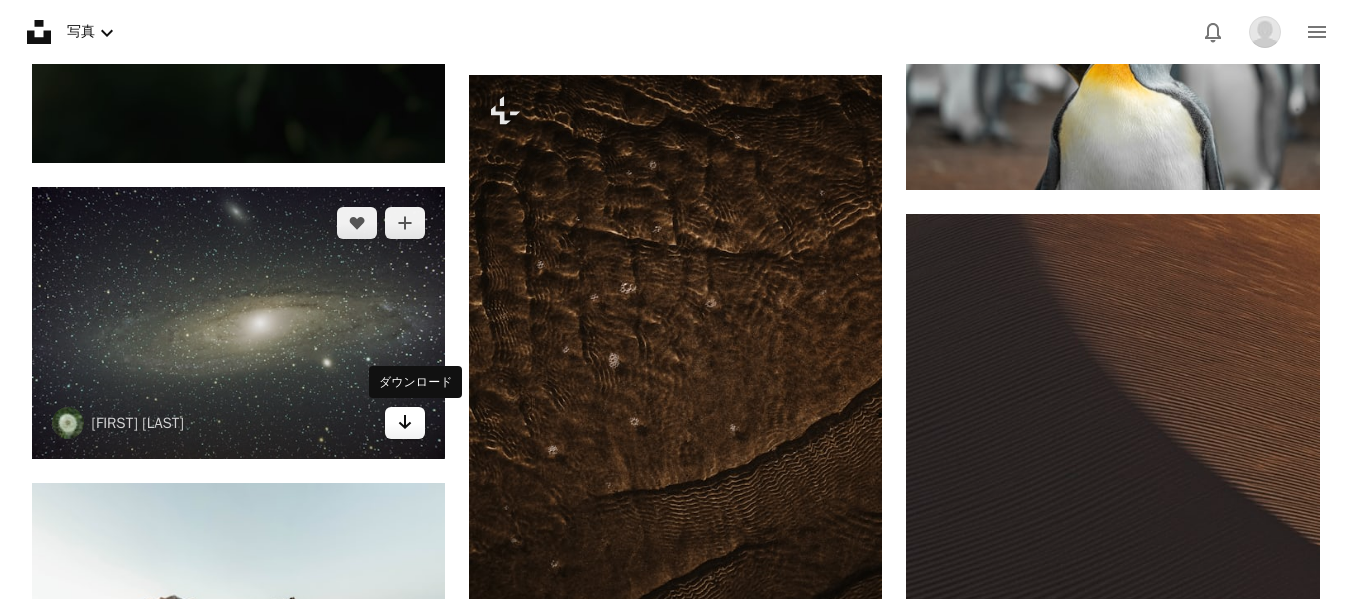 click on "Arrow pointing down" 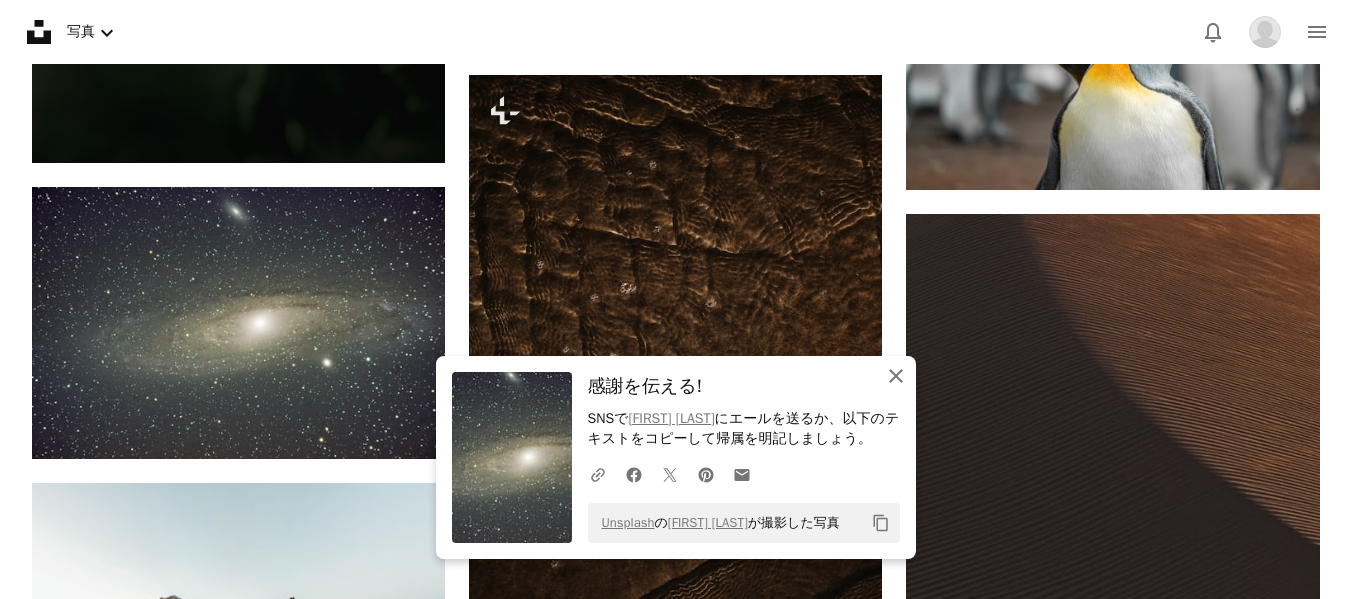 click 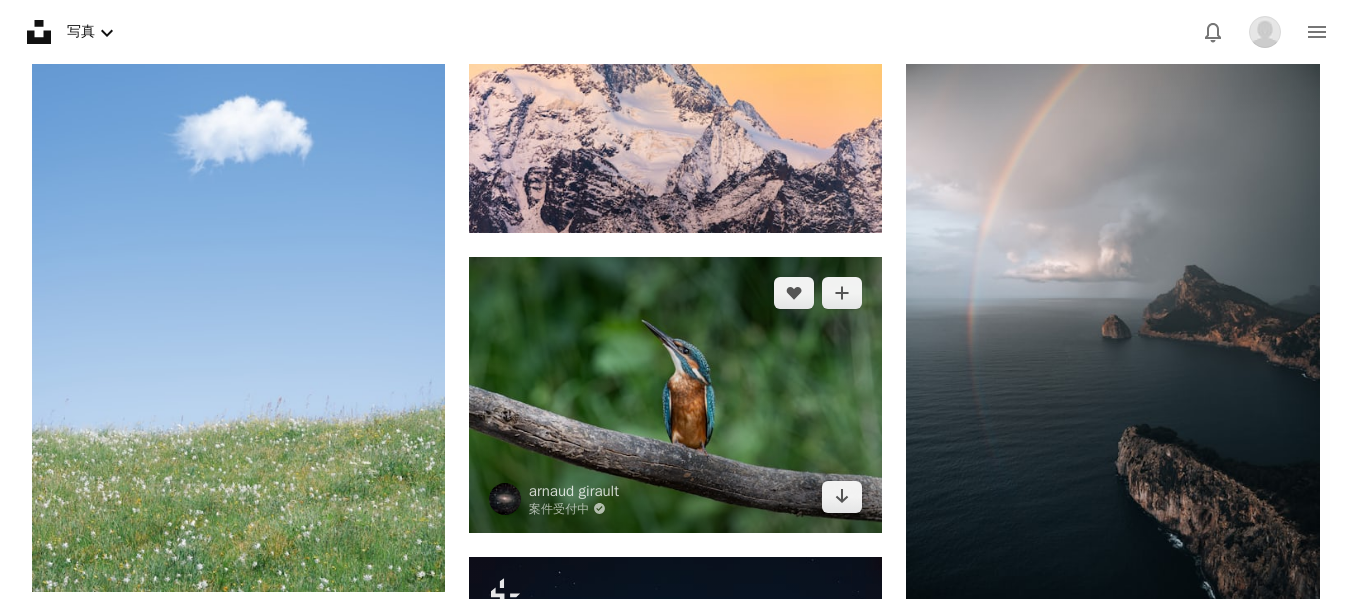 scroll, scrollTop: 9600, scrollLeft: 0, axis: vertical 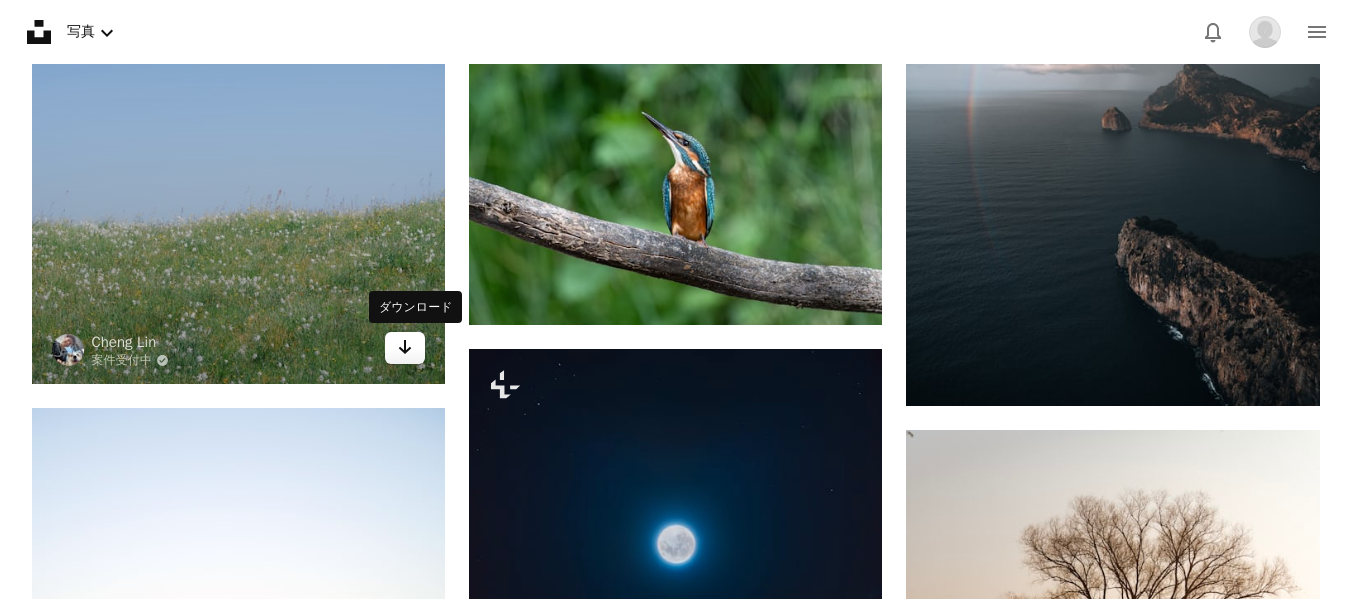 click on "Arrow pointing down" 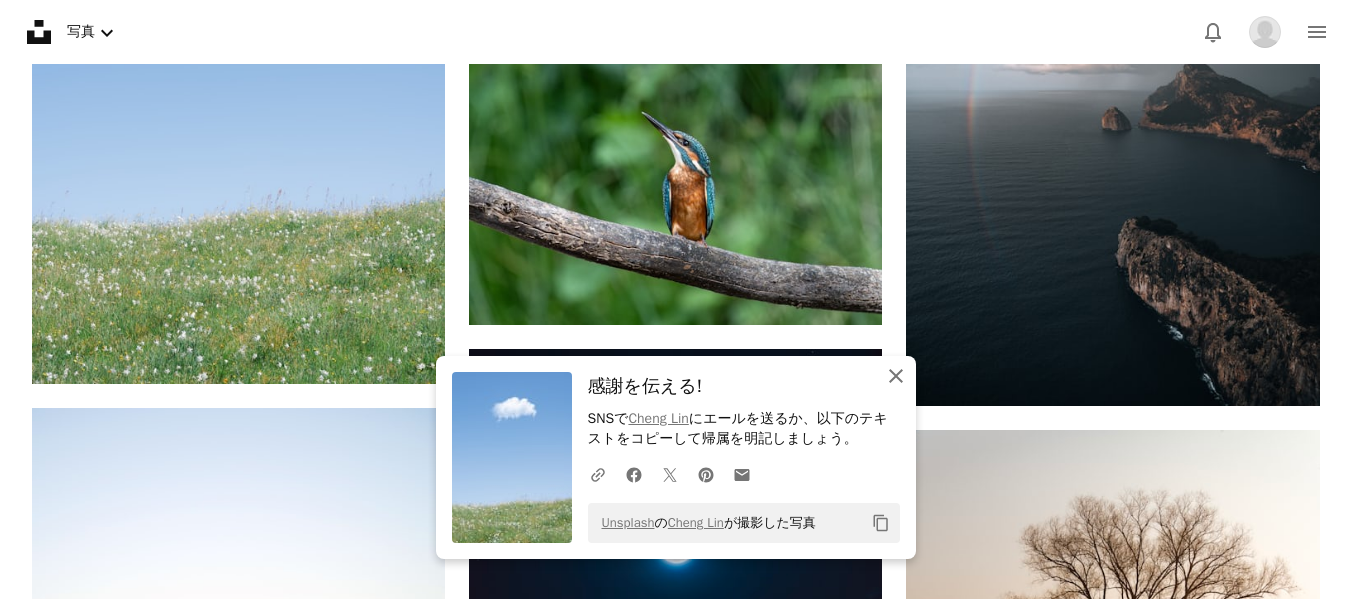 click on "An X shape" 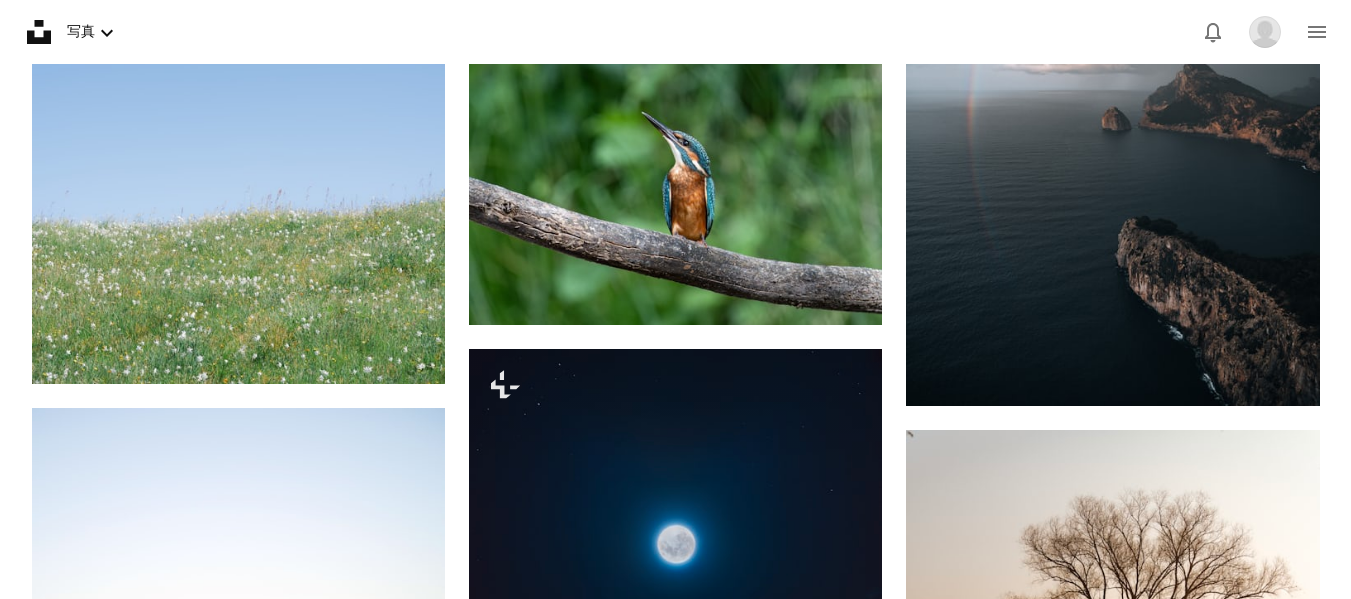 click on "An X shape" 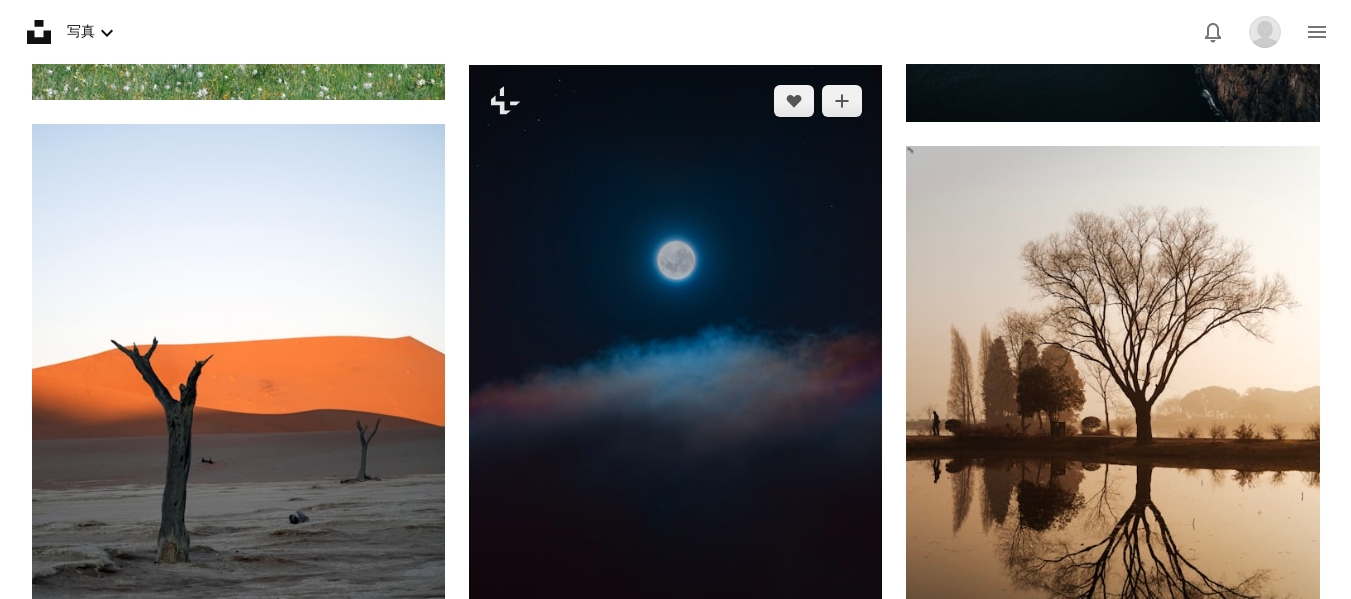 scroll, scrollTop: 10000, scrollLeft: 0, axis: vertical 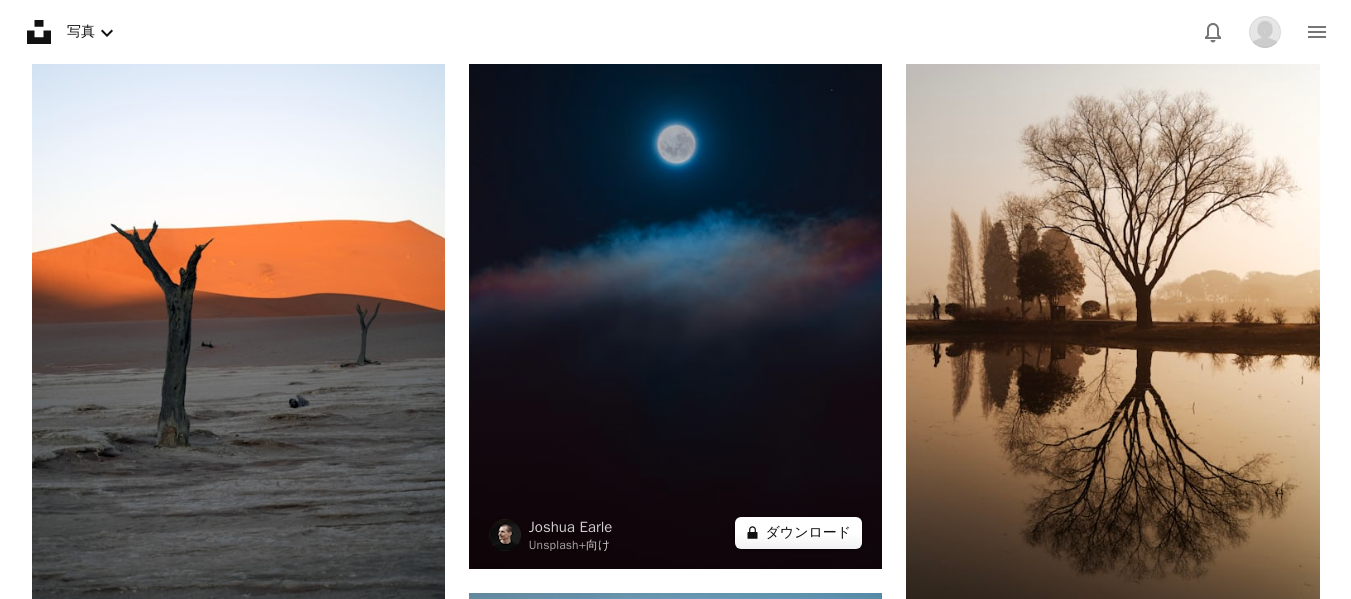 click on "A lock ダウンロード" at bounding box center [799, 533] 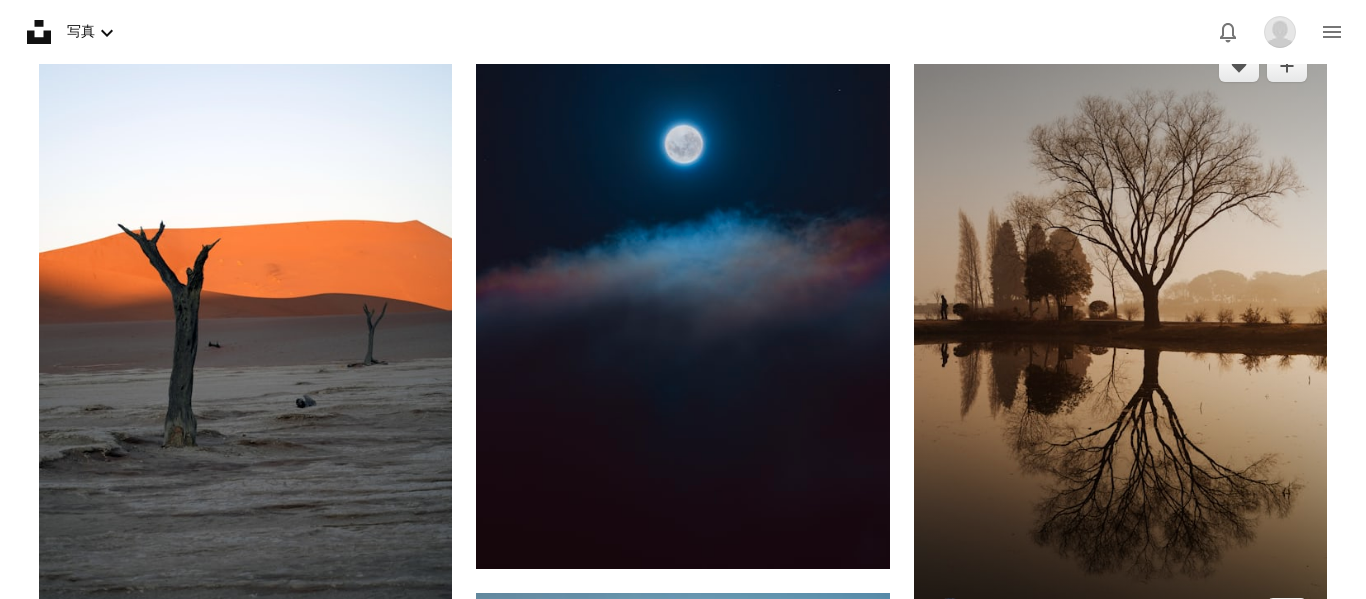 drag, startPoint x: 1270, startPoint y: 193, endPoint x: 1221, endPoint y: 206, distance: 50.695168 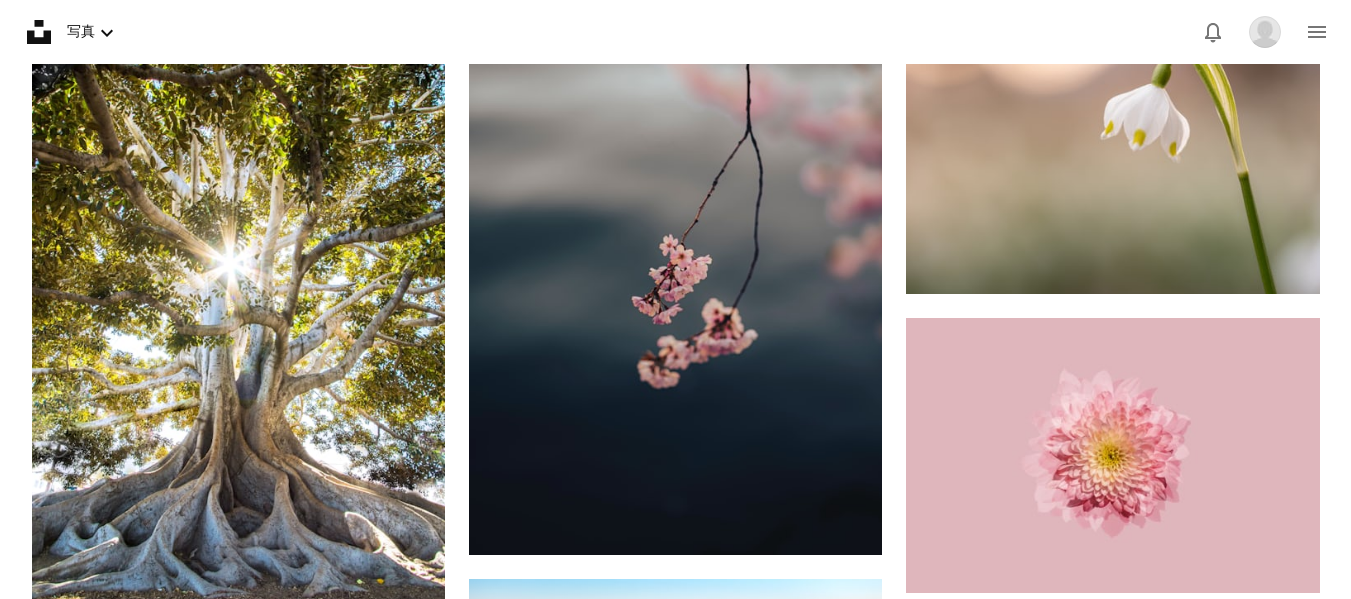 scroll, scrollTop: 11900, scrollLeft: 0, axis: vertical 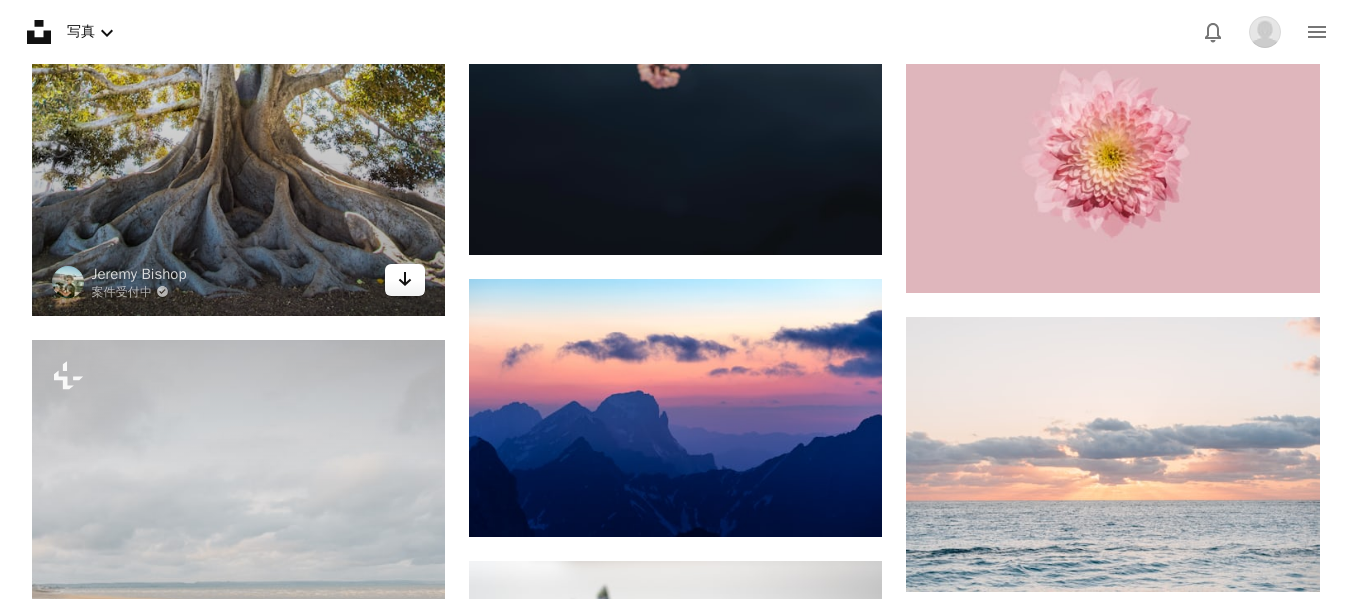 click on "Arrow pointing down" 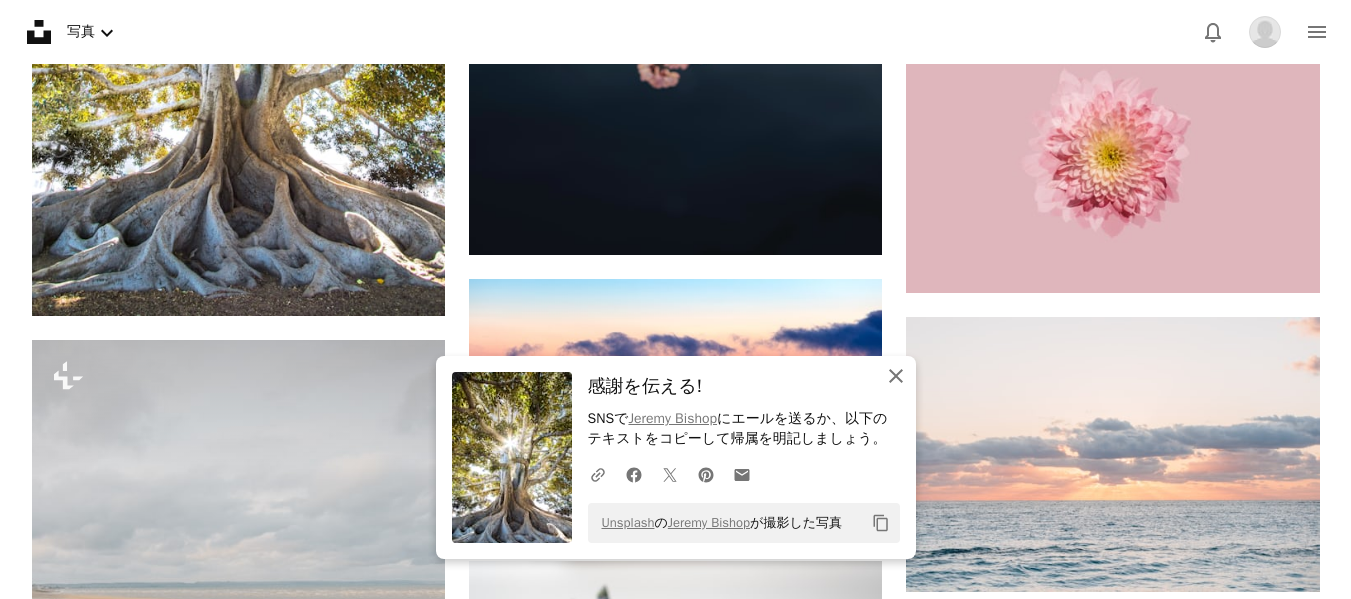 click 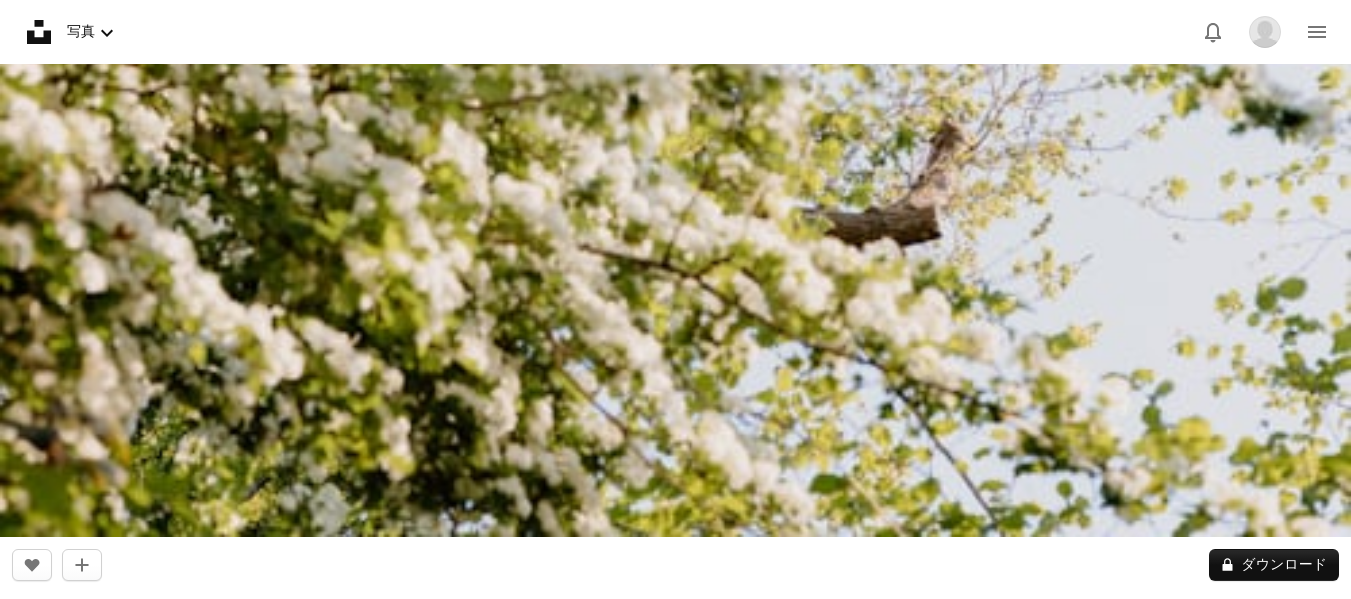 scroll, scrollTop: 341693, scrollLeft: 0, axis: vertical 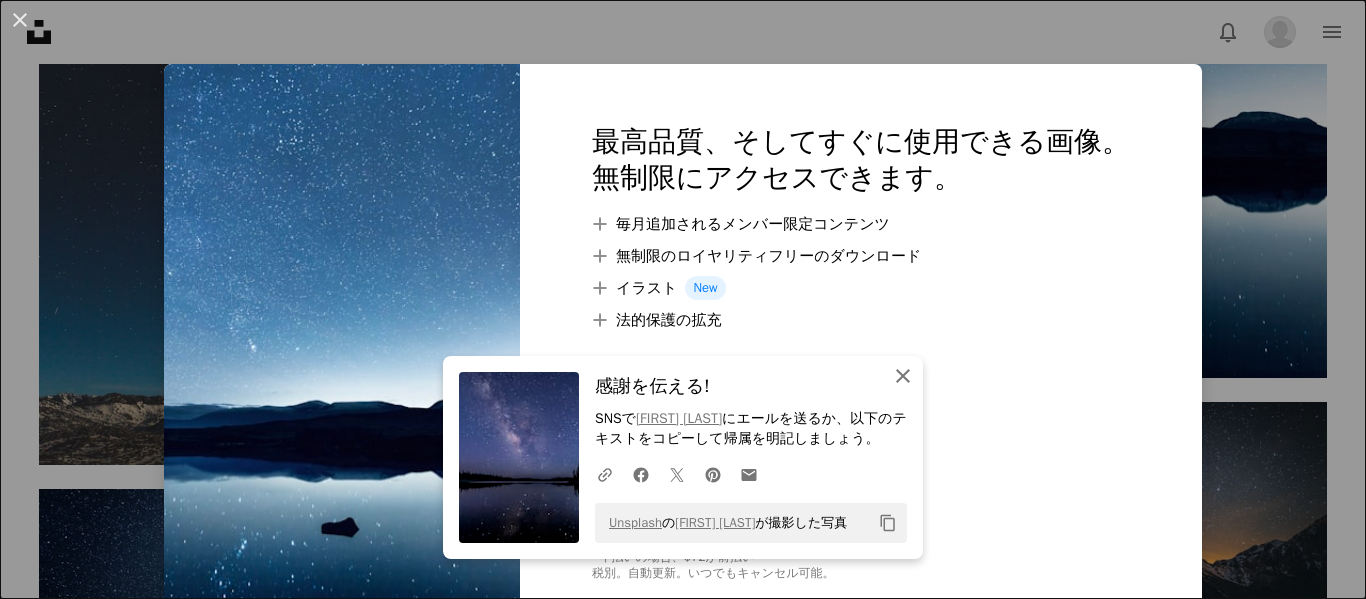 click on "An X shape" 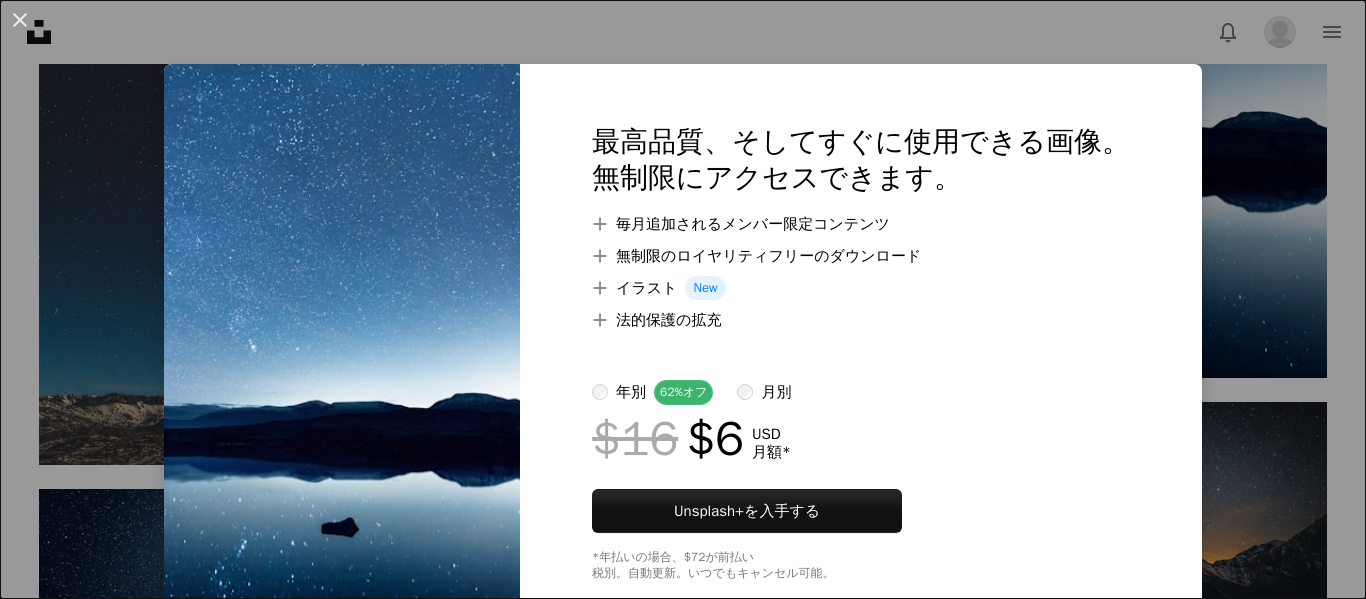 click on "An X shape 最高品質、そしてすぐに使用できる画像。 無制限にアクセスできます。 A plus sign 毎月追加されるメンバー限定コンテンツ A plus sign 無制限のロイヤリティフリーのダウンロード A plus sign イラスト  New A plus sign 法的保護の拡充 年別 62% オフ 月別 $16   $6 USD 月額 * Unsplash+ を入手する *年払いの場合、 $72 が前払い 税別。自動更新。いつでもキャンセル可能。" at bounding box center (683, 299) 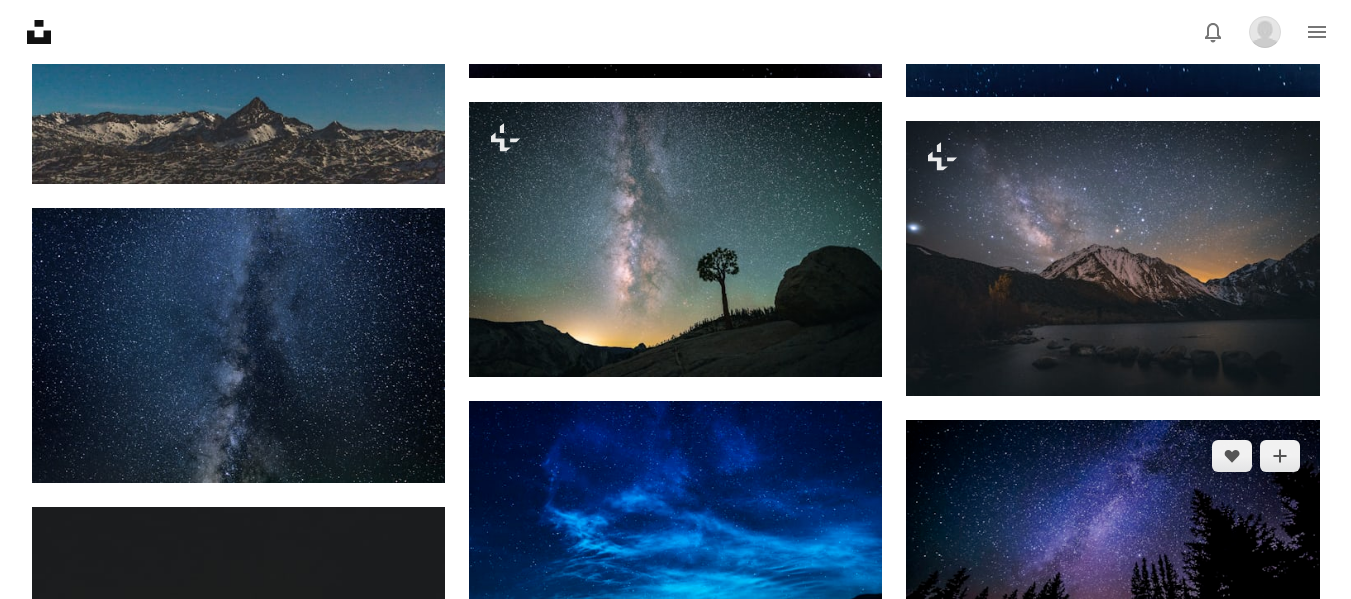 scroll, scrollTop: 2000, scrollLeft: 0, axis: vertical 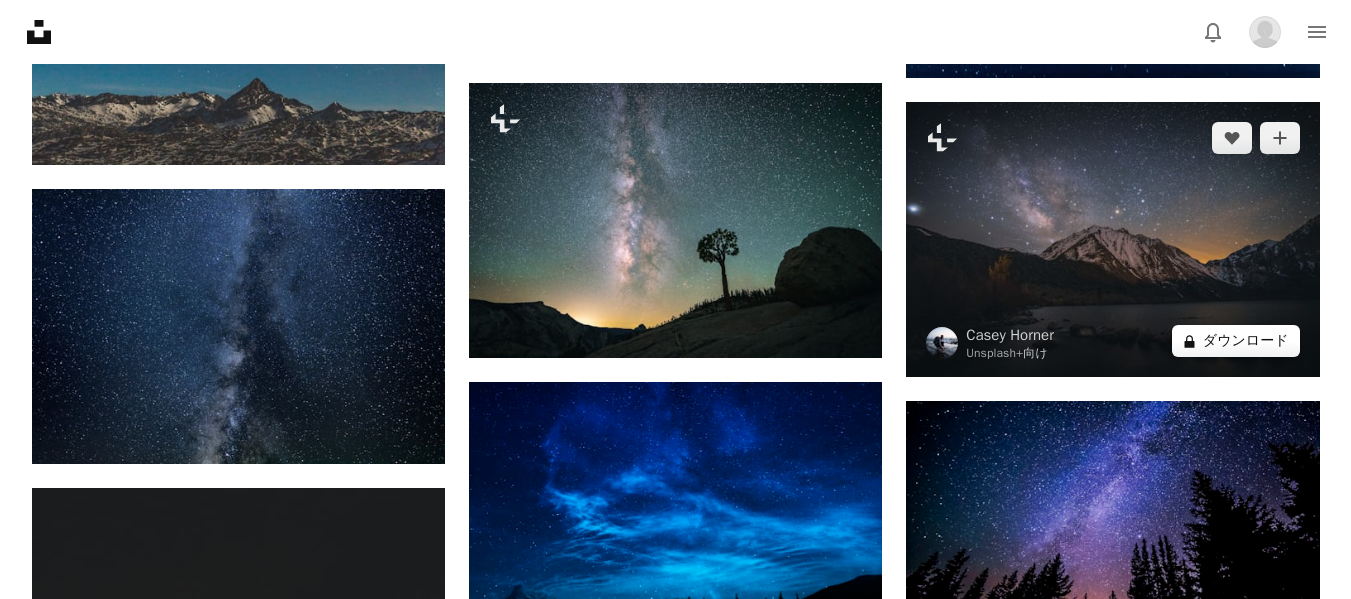 click on "A lock ダウンロード" at bounding box center [1236, 341] 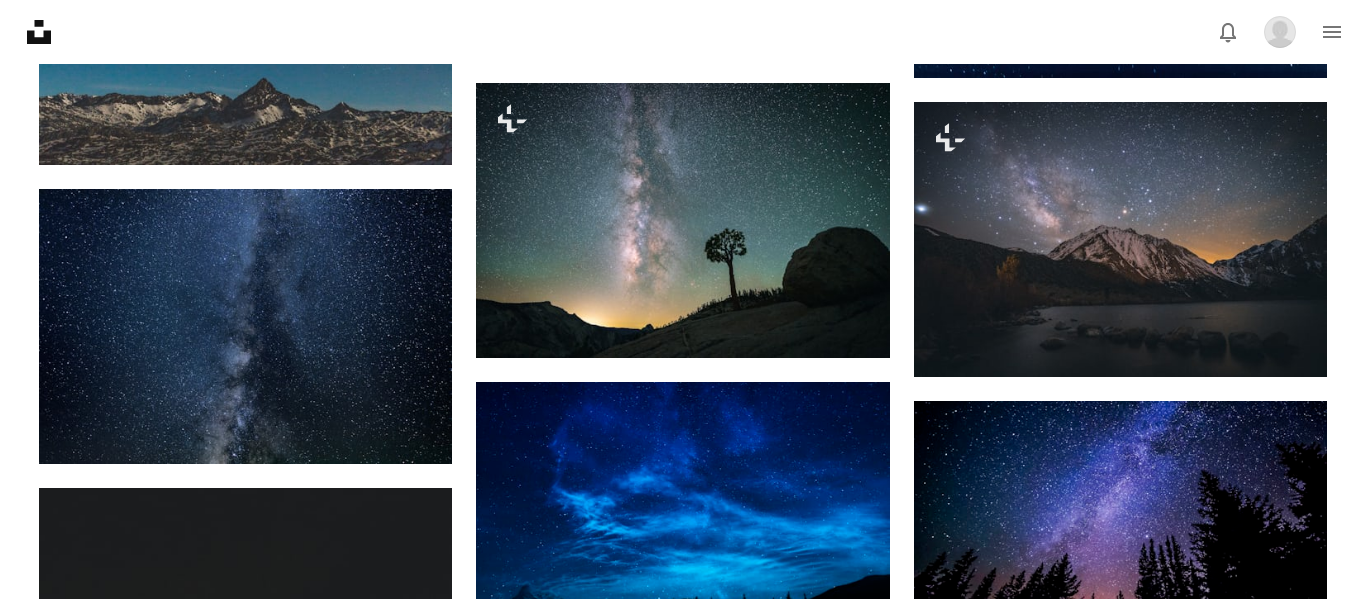 click on "An X shape 最高品質、そしてすぐに使用できる画像。 無制限にアクセスできます。 A plus sign 毎月追加されるメンバー限定コンテンツ A plus sign 無制限のロイヤリティフリーのダウンロード A plus sign イラスト  New A plus sign 法的保護の拡充 年別 62% オフ 月別 $16   $6 USD 月額 * Unsplash+ を入手する *年払いの場合、 $72 が前払い 税別。自動更新。いつでもキャンセル可能。" at bounding box center (683, 3092) 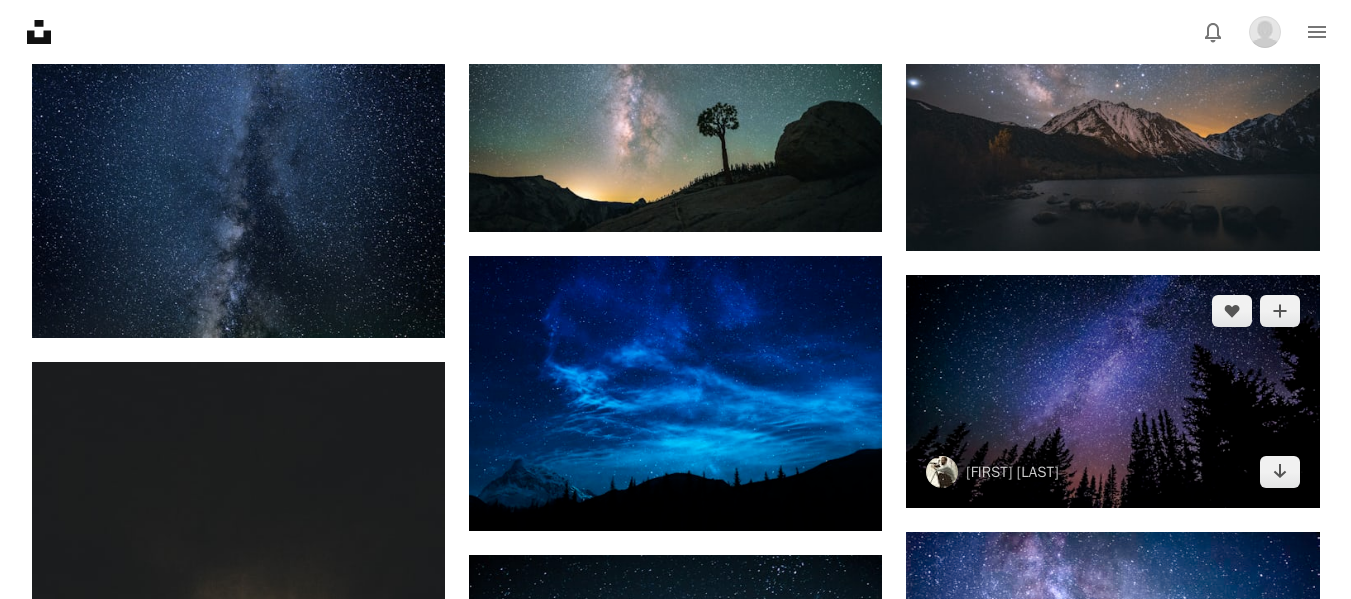 scroll, scrollTop: 2300, scrollLeft: 0, axis: vertical 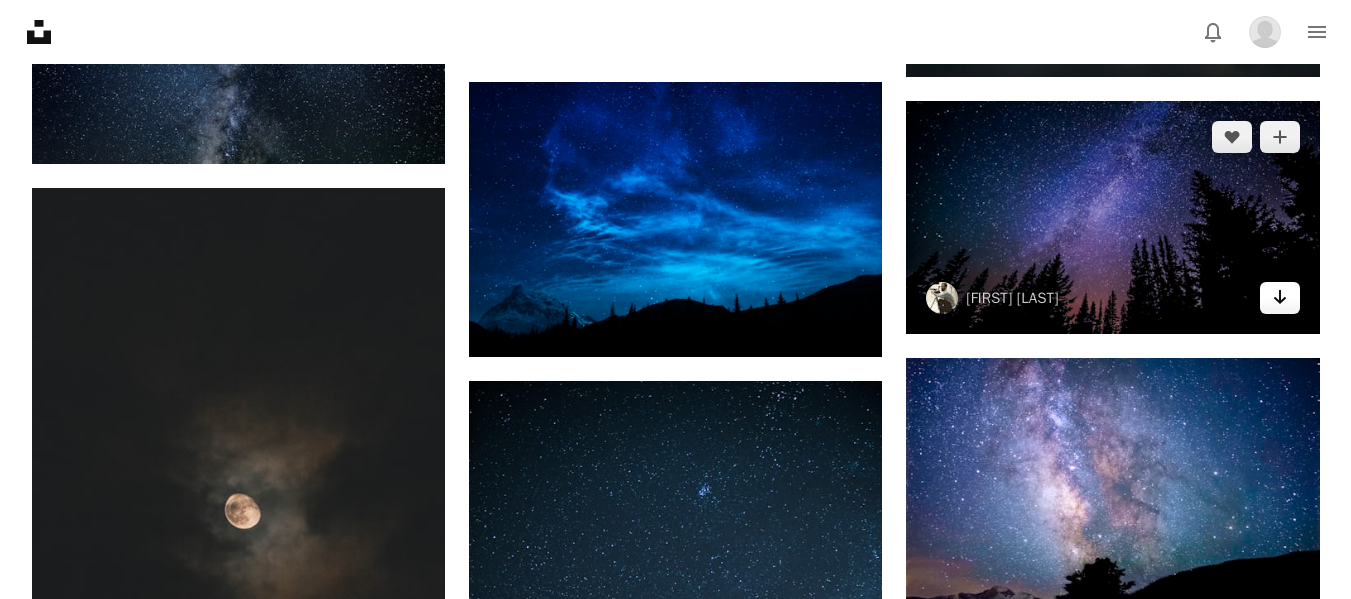 click on "Arrow pointing down" at bounding box center [1280, 298] 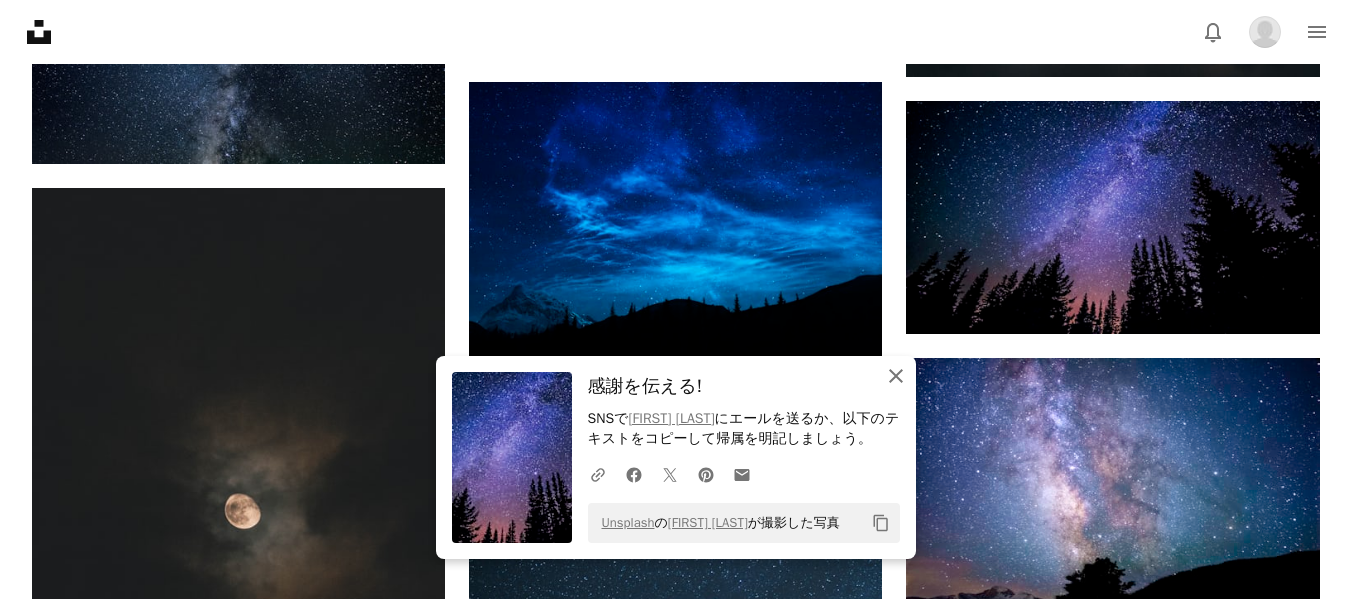 click 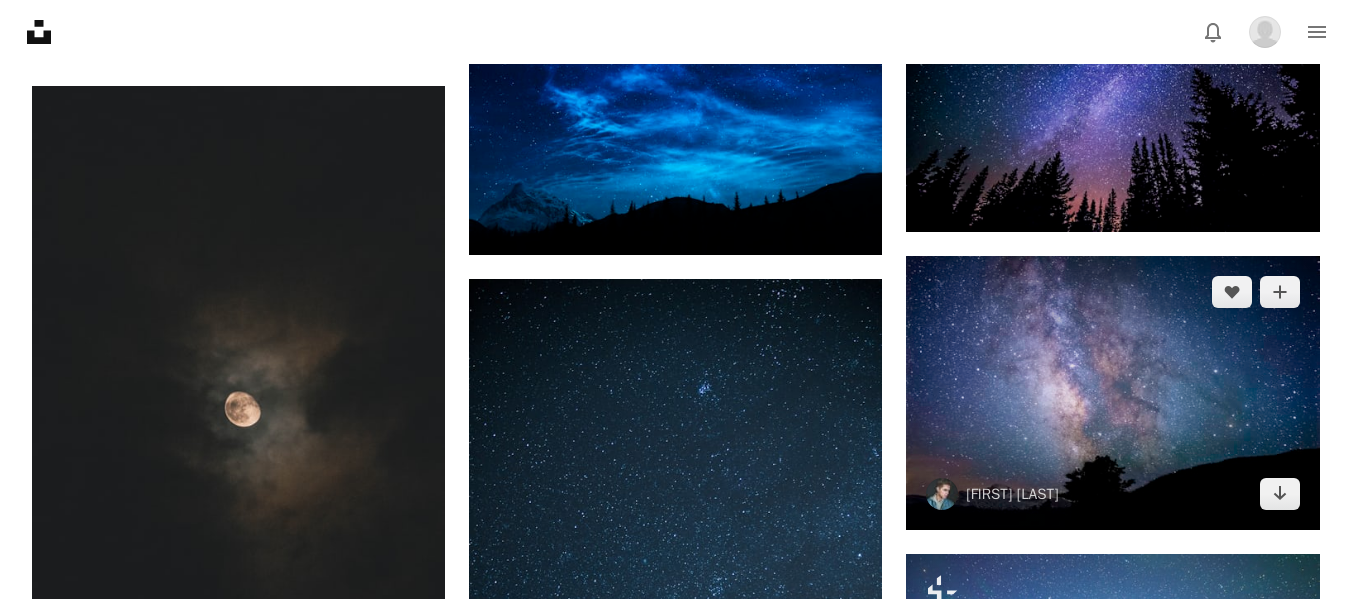 scroll, scrollTop: 2600, scrollLeft: 0, axis: vertical 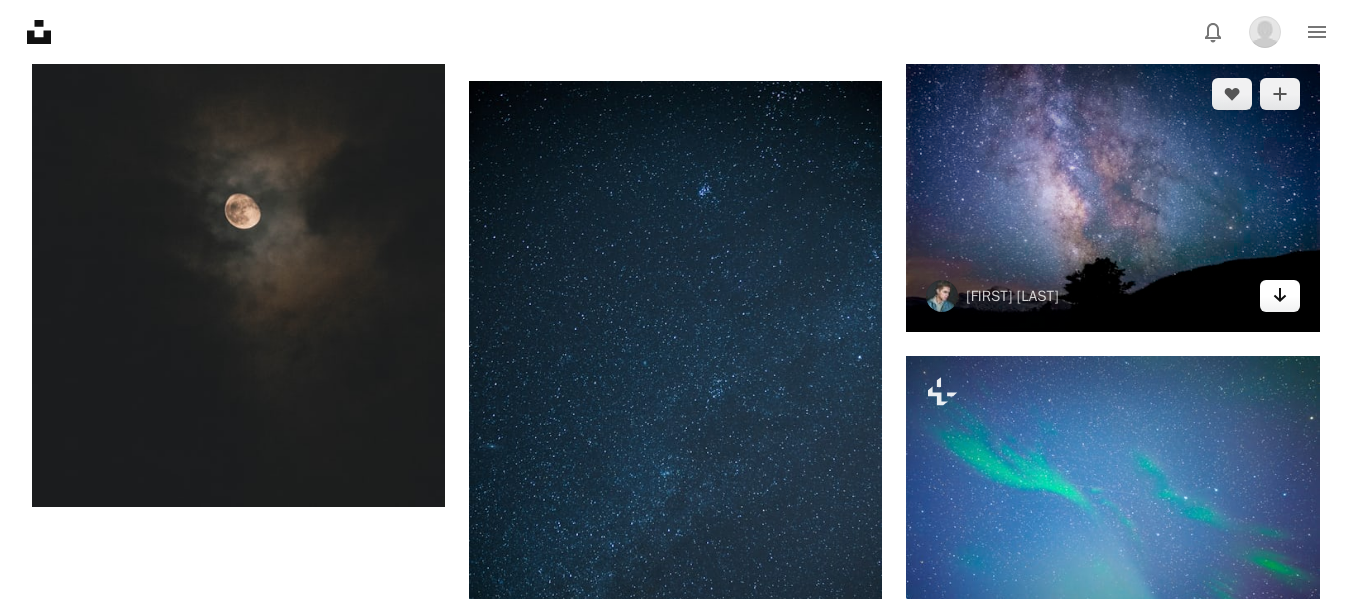 click 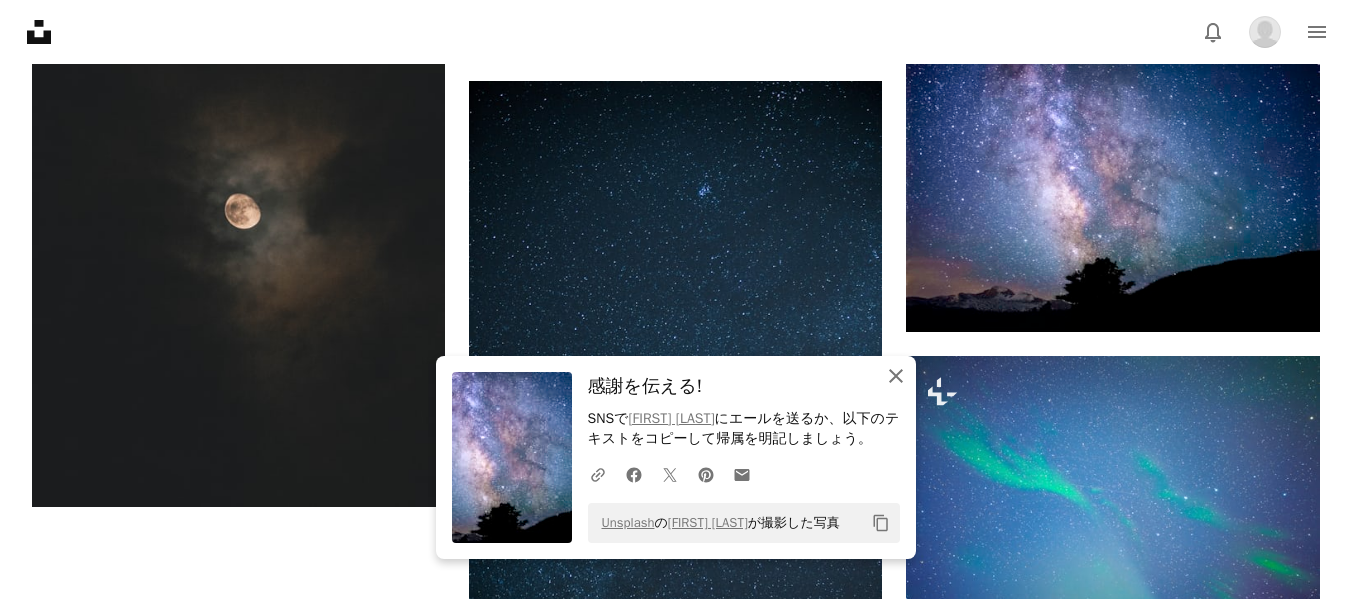 click on "An X shape 閉じる" at bounding box center (896, 376) 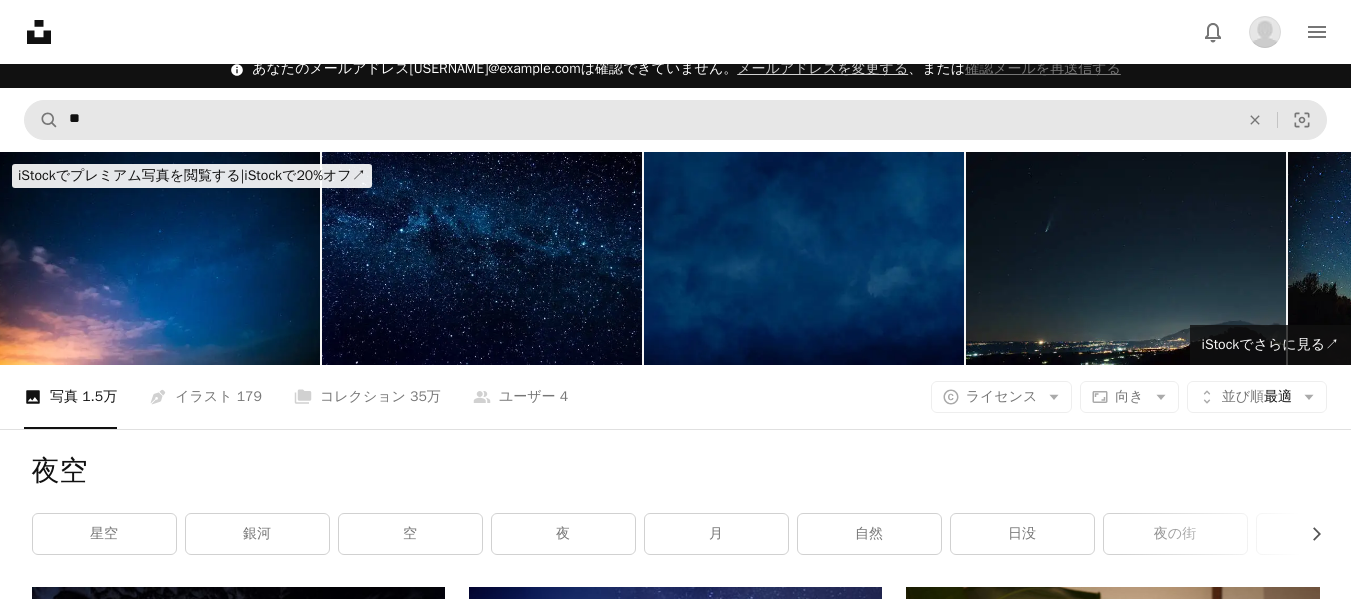 scroll, scrollTop: 0, scrollLeft: 0, axis: both 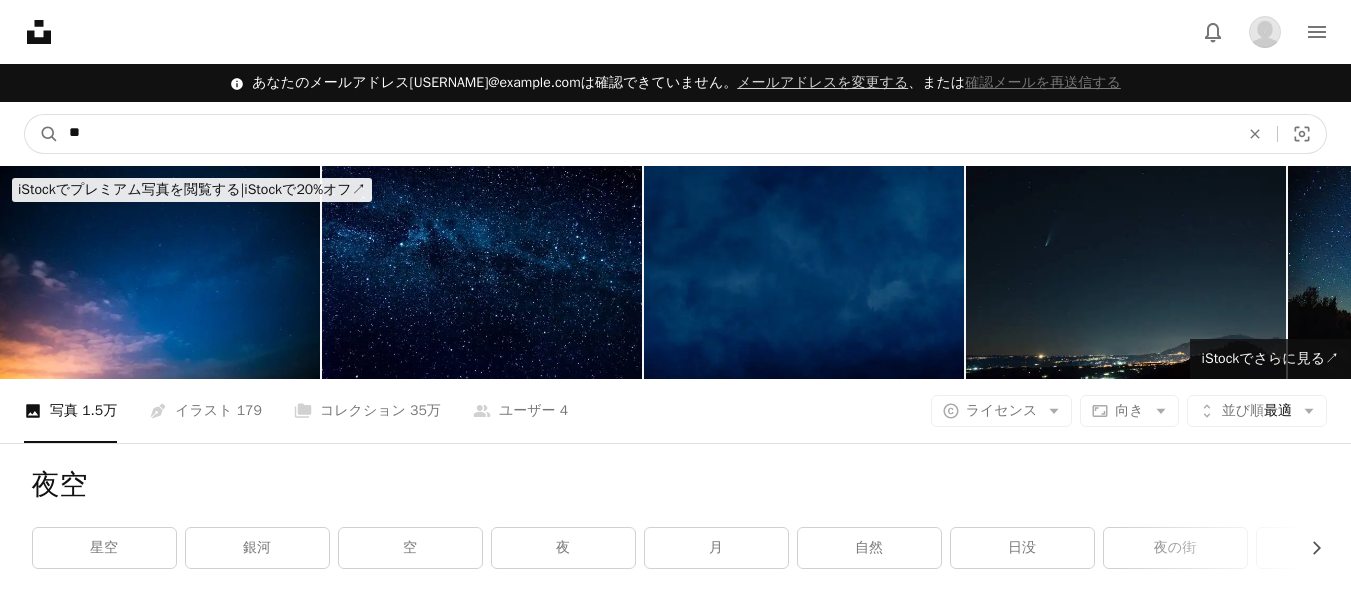 click on "**" at bounding box center (646, 134) 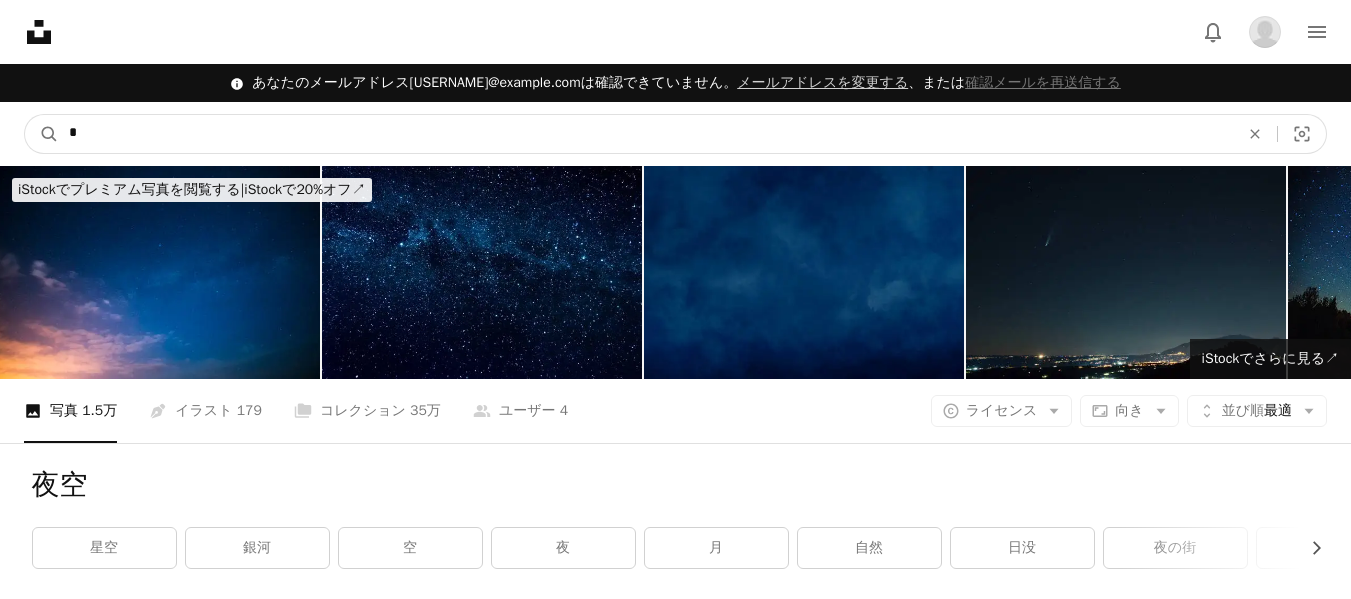 type on "*" 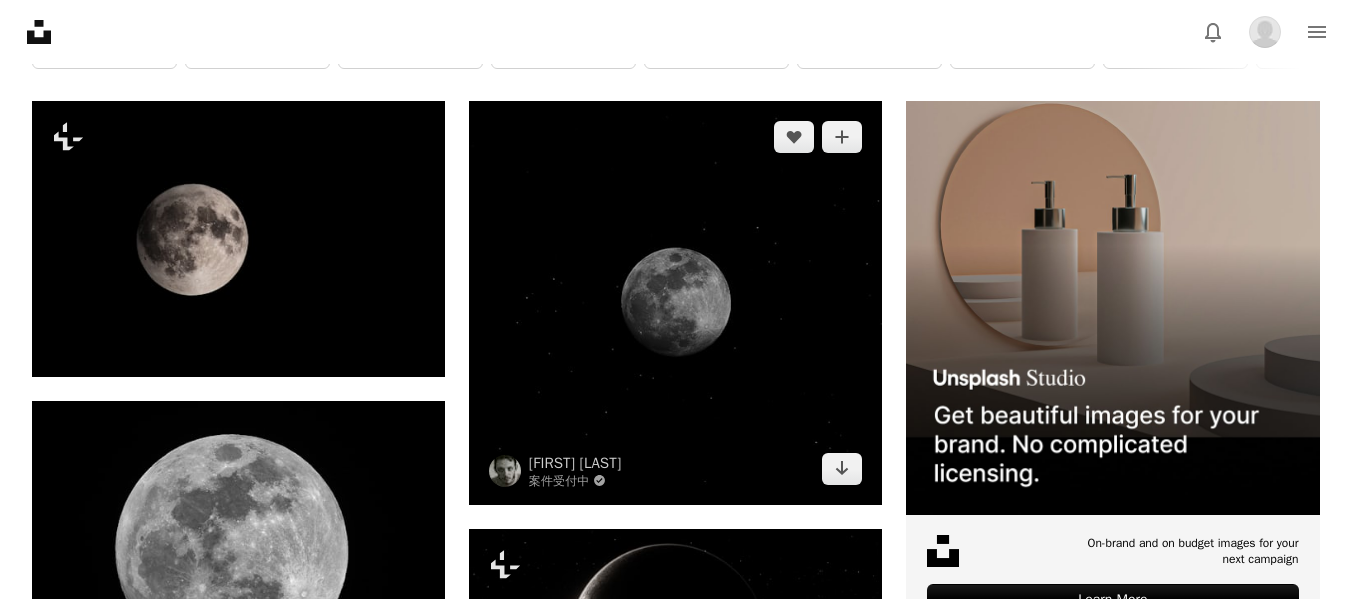 scroll, scrollTop: 700, scrollLeft: 0, axis: vertical 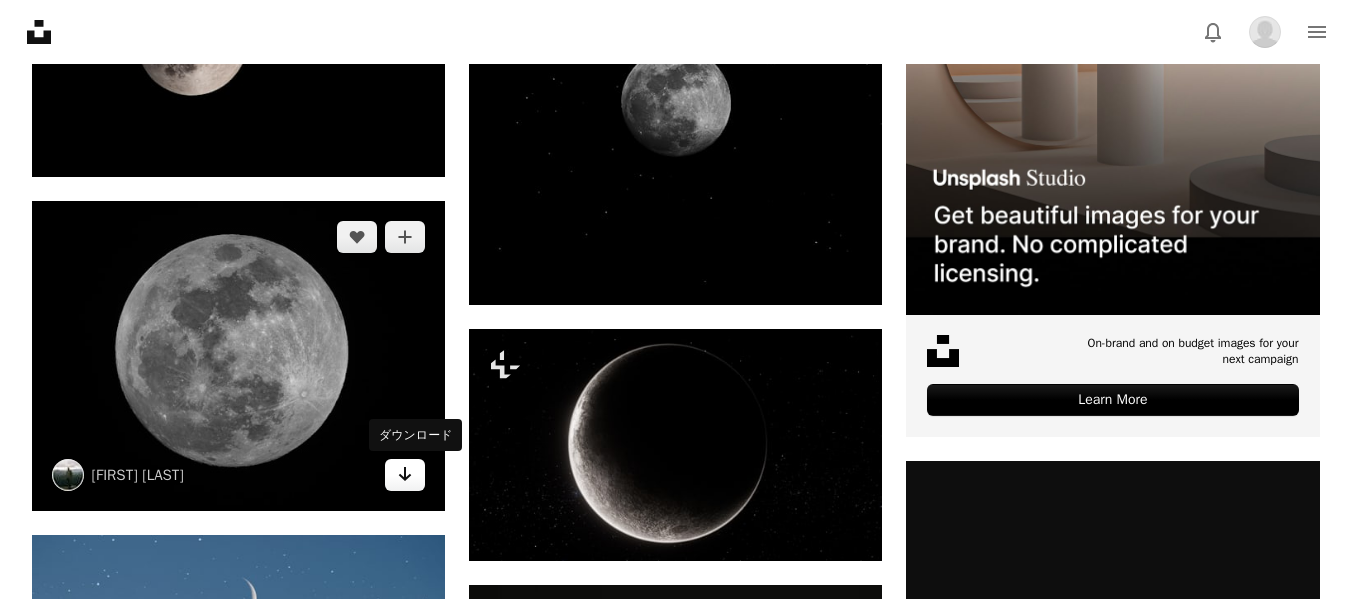 click on "Arrow pointing down" 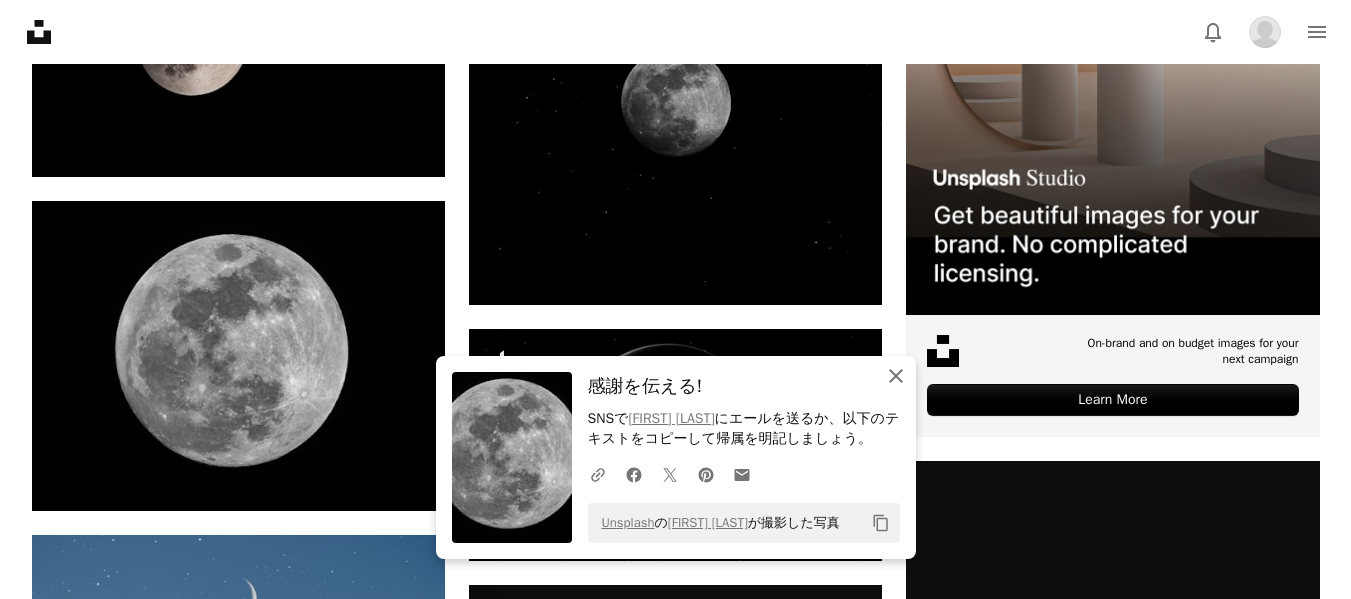 click 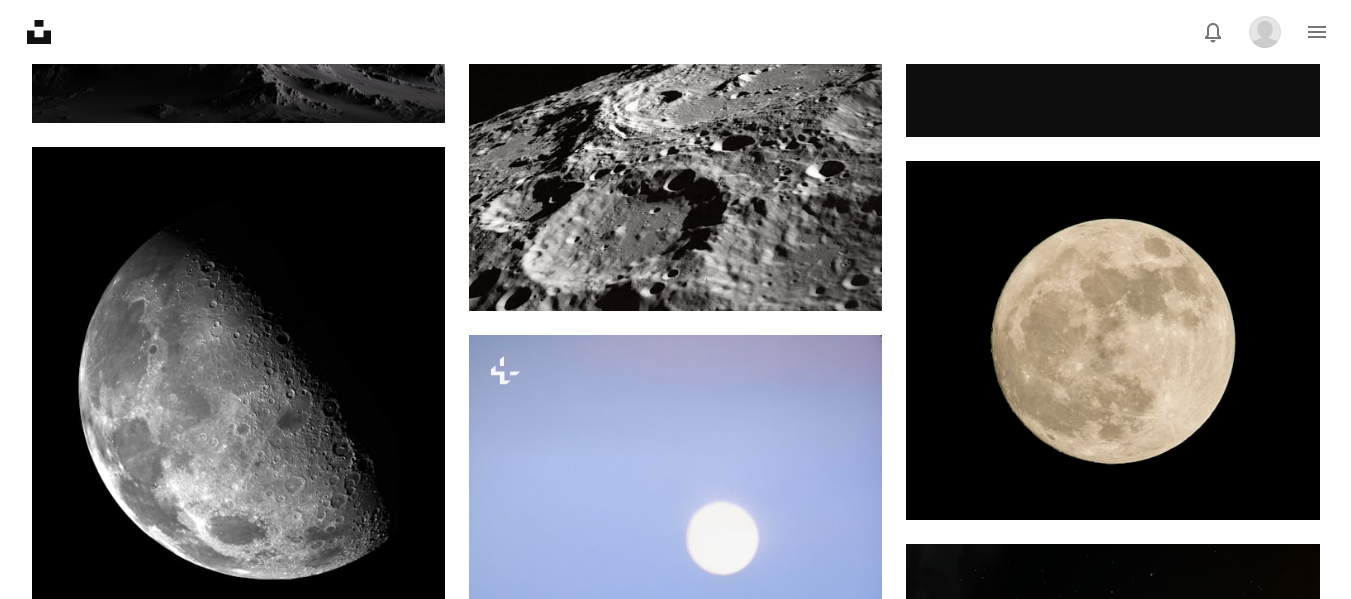 scroll, scrollTop: 1700, scrollLeft: 0, axis: vertical 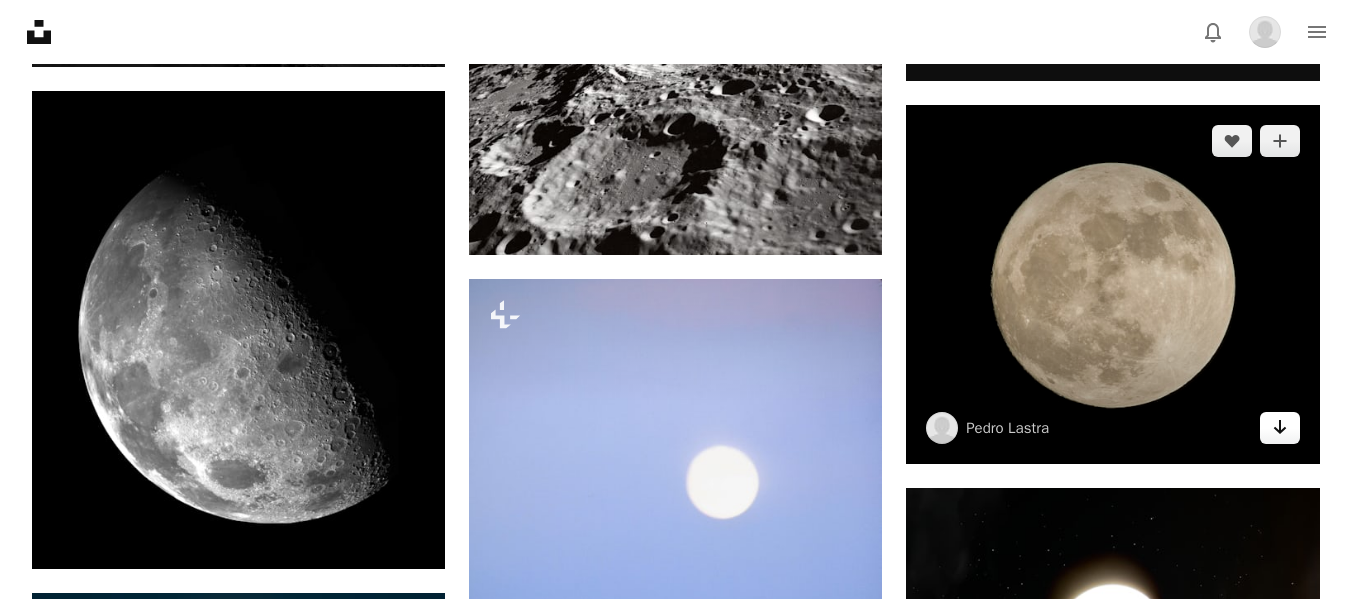 click 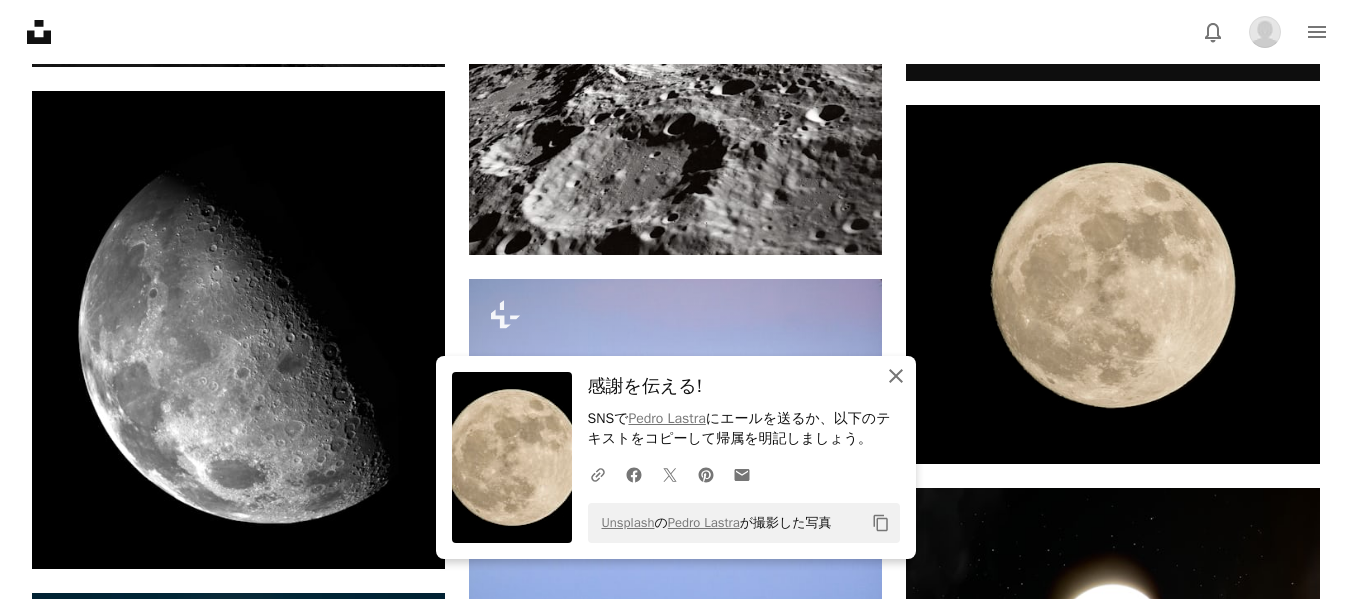 click on "An X shape" 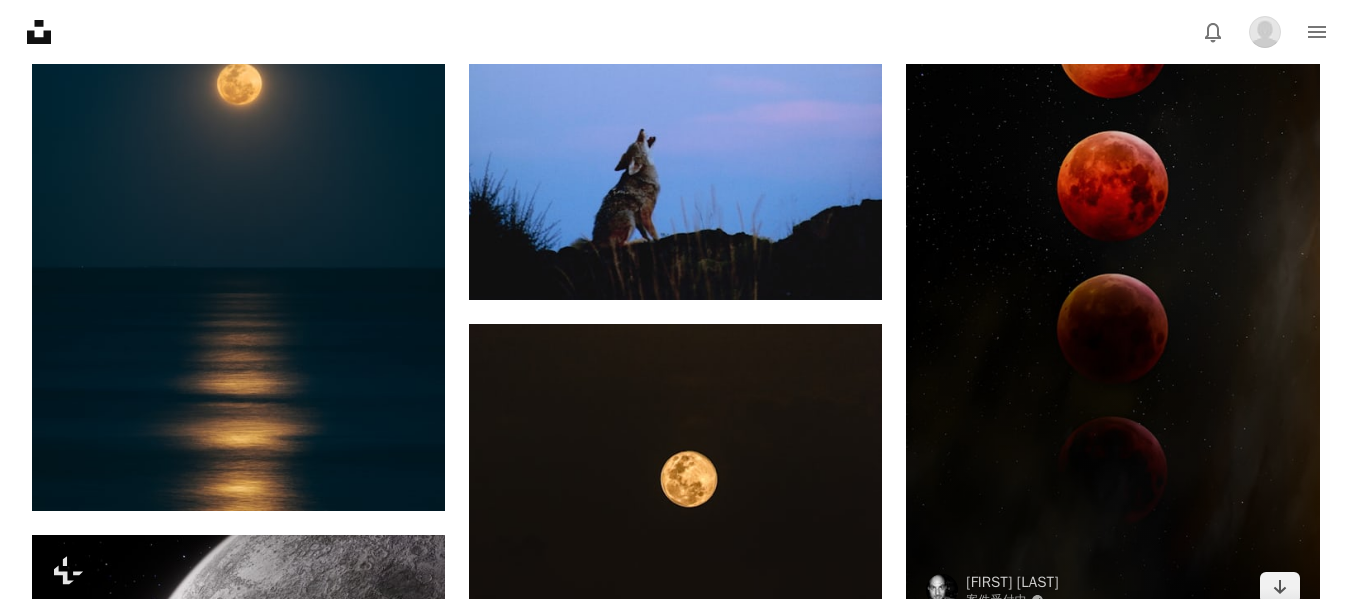 scroll, scrollTop: 2300, scrollLeft: 0, axis: vertical 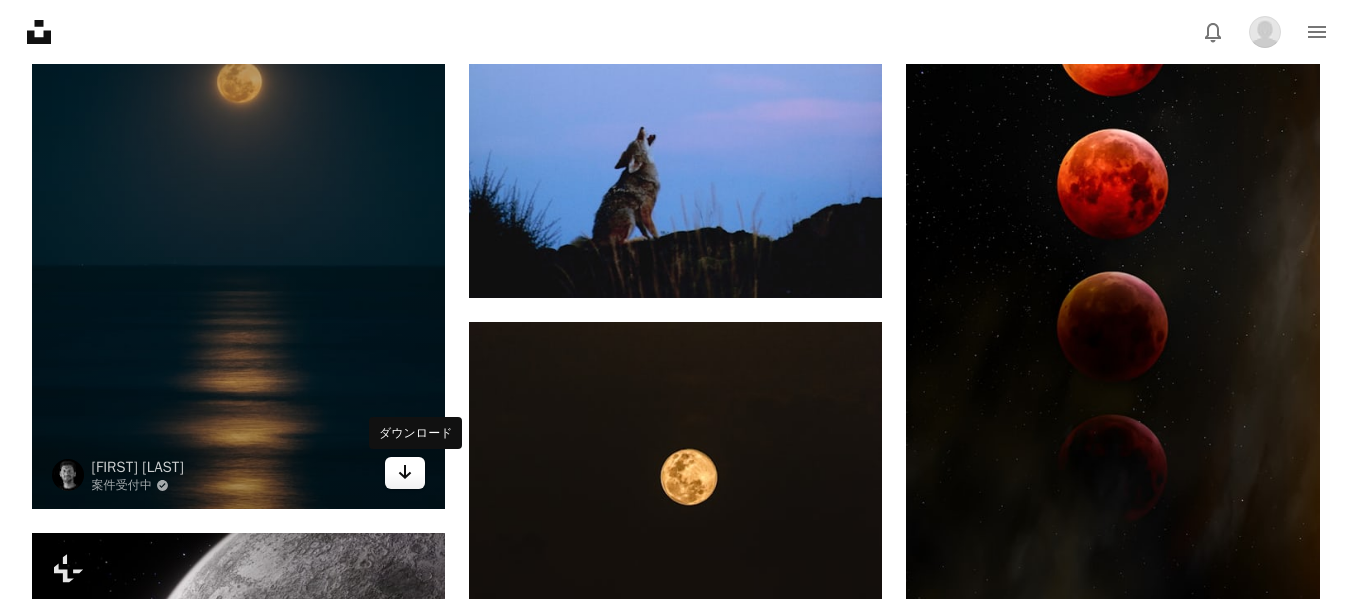 click on "Arrow pointing down" 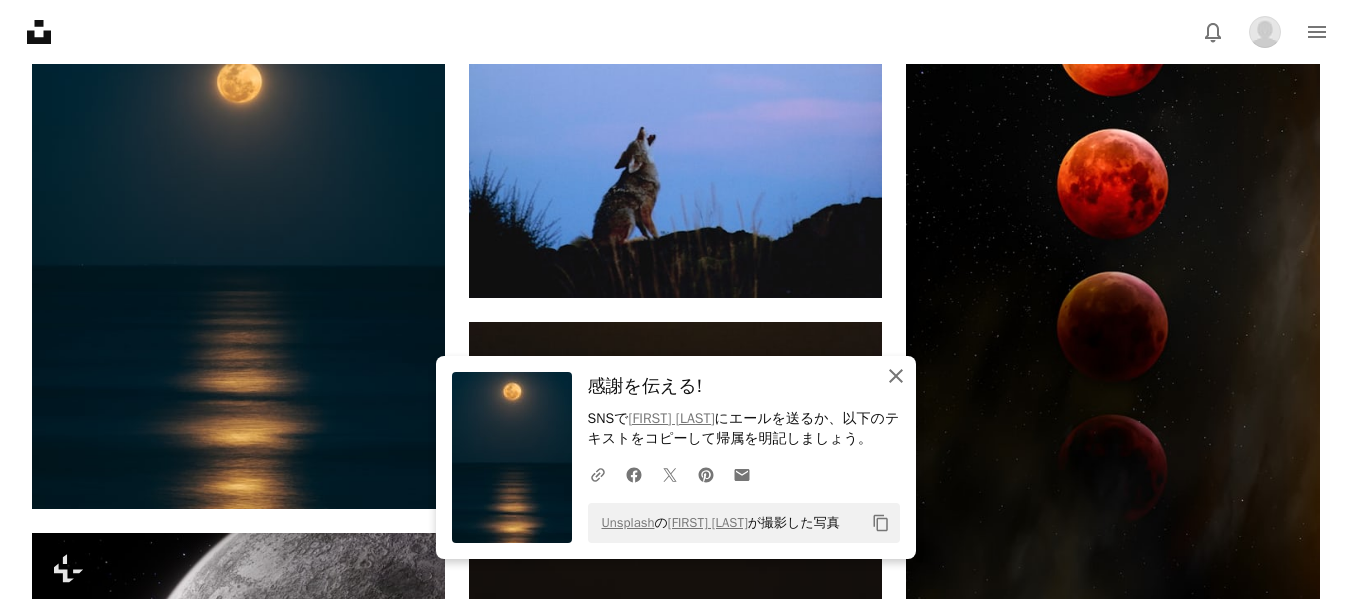 click on "An X shape" 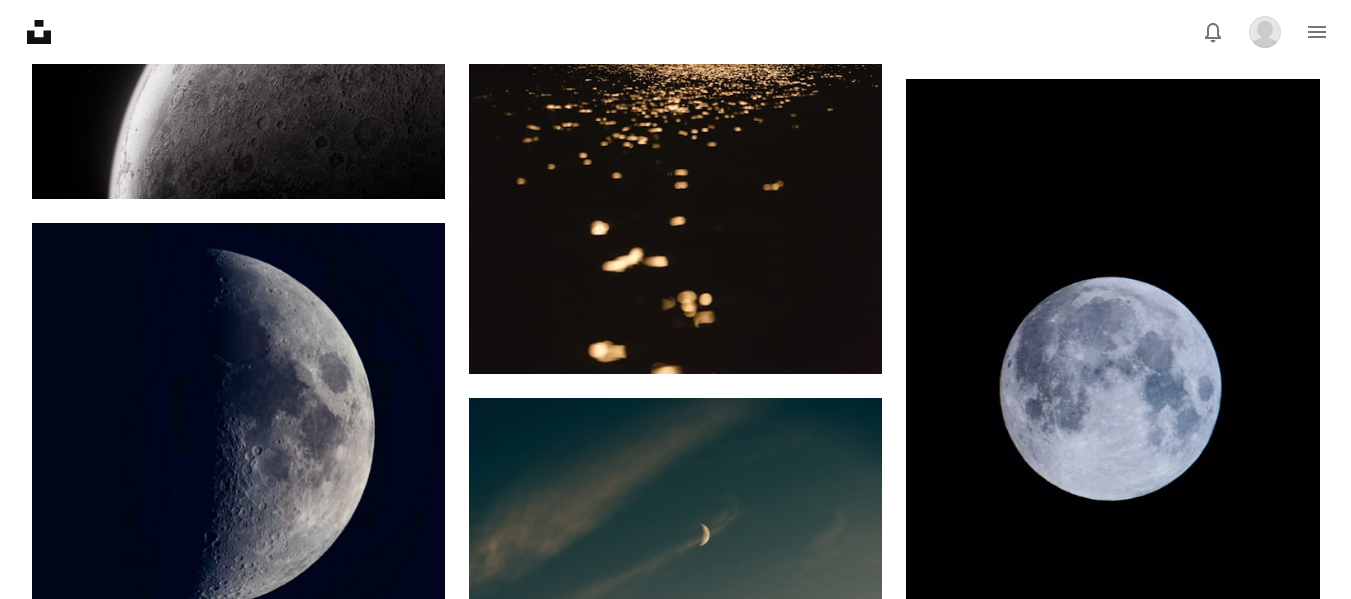 scroll, scrollTop: 2700, scrollLeft: 0, axis: vertical 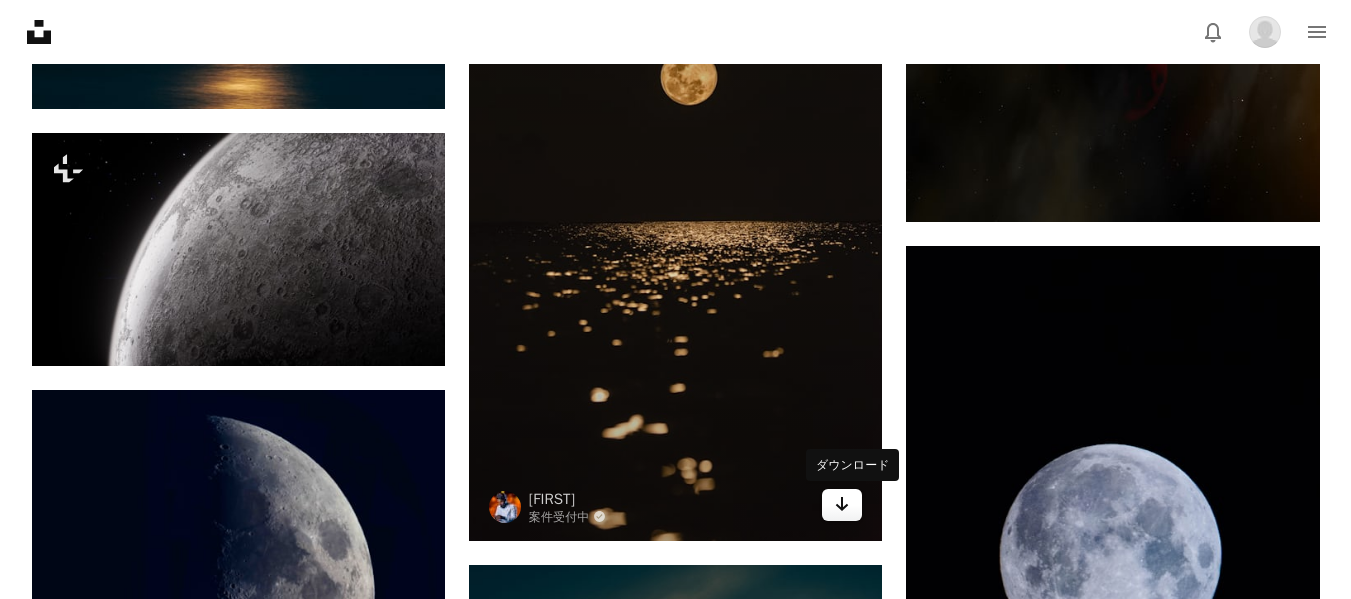 click 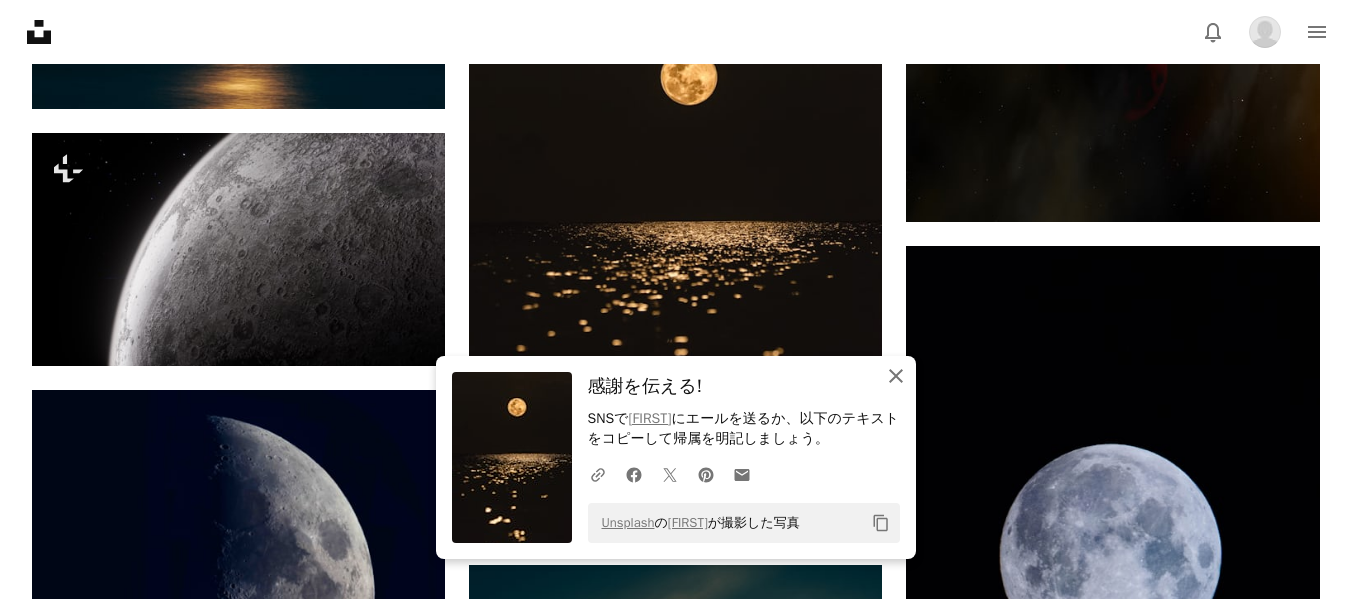 click on "An X shape" 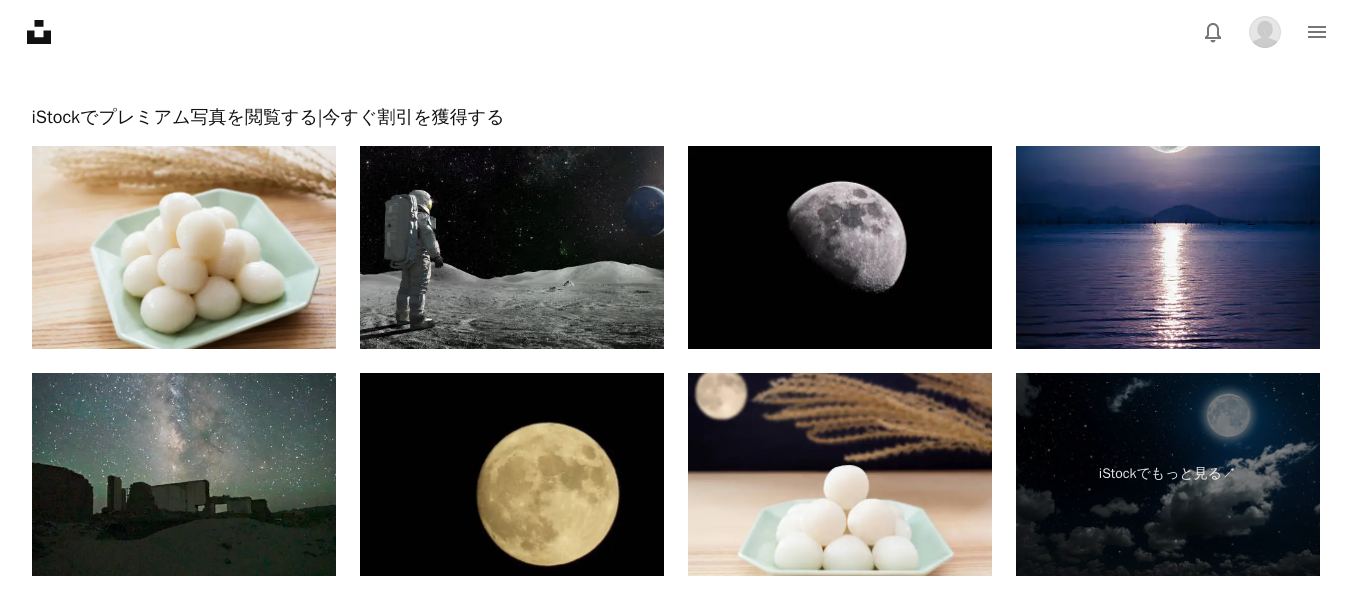 scroll, scrollTop: 4400, scrollLeft: 0, axis: vertical 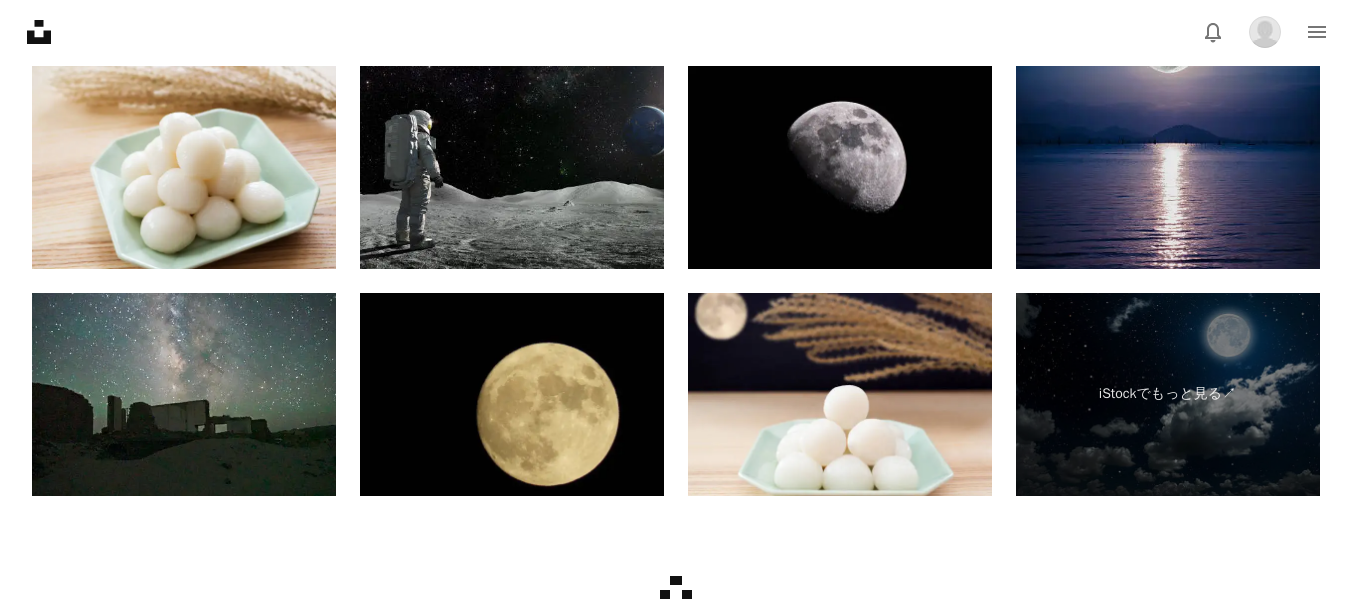 click at bounding box center [1168, 167] 